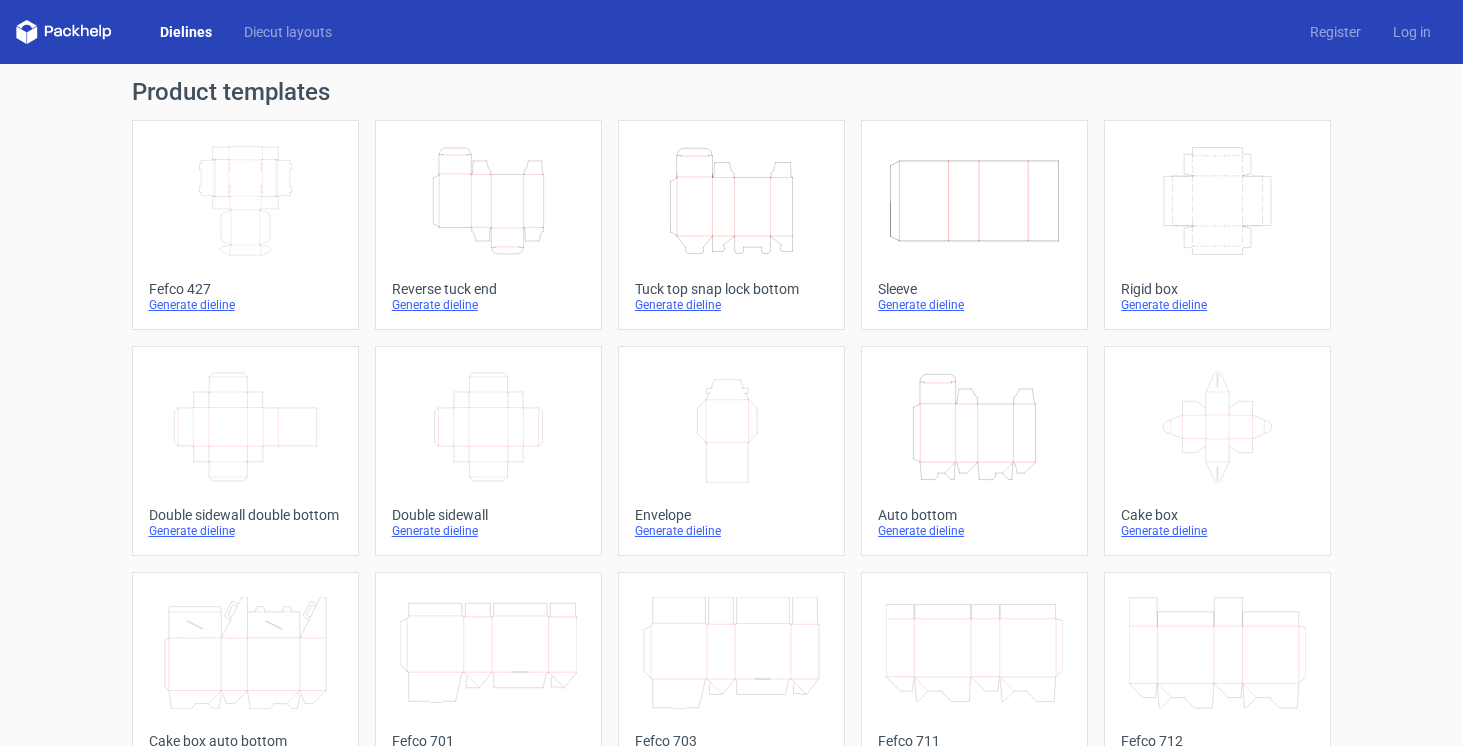 scroll, scrollTop: 0, scrollLeft: 0, axis: both 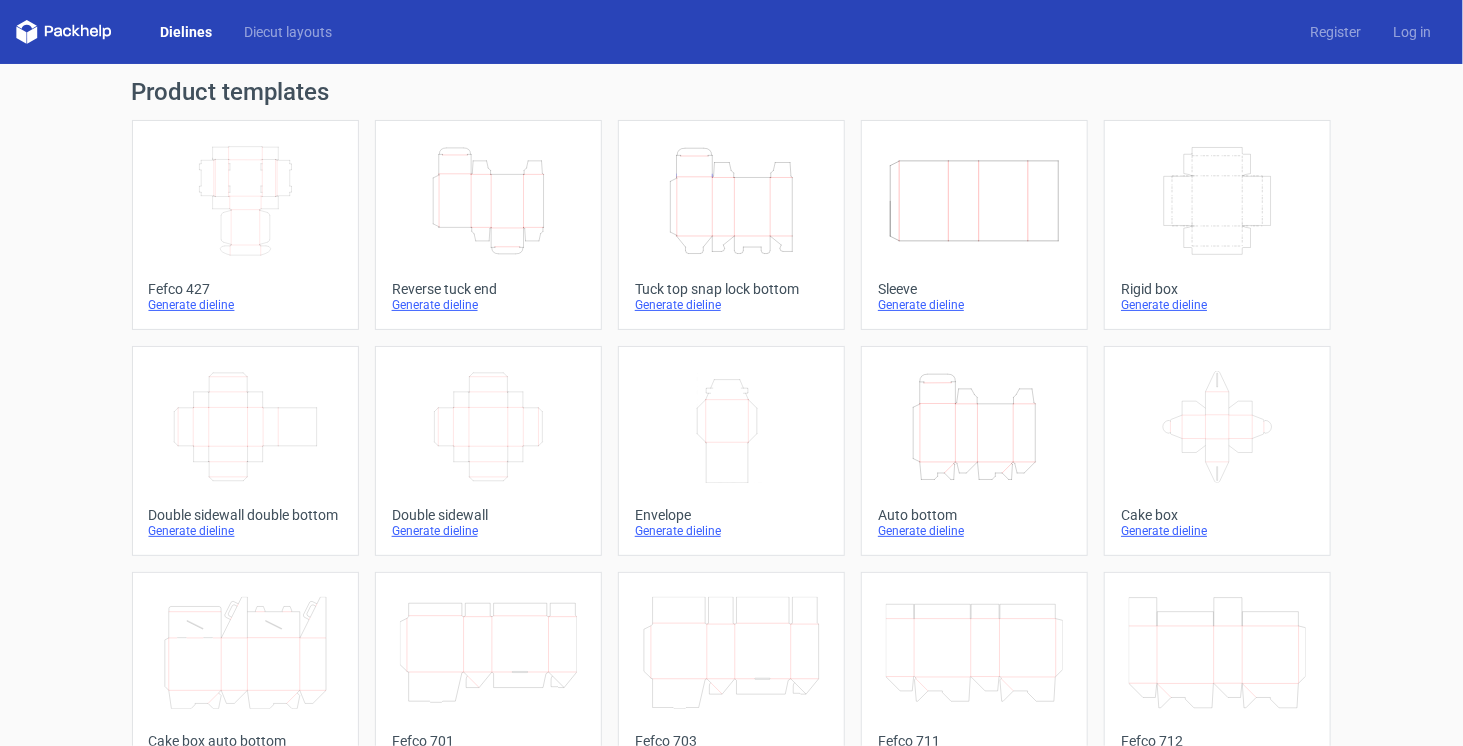click on "Dielines" at bounding box center [186, 32] 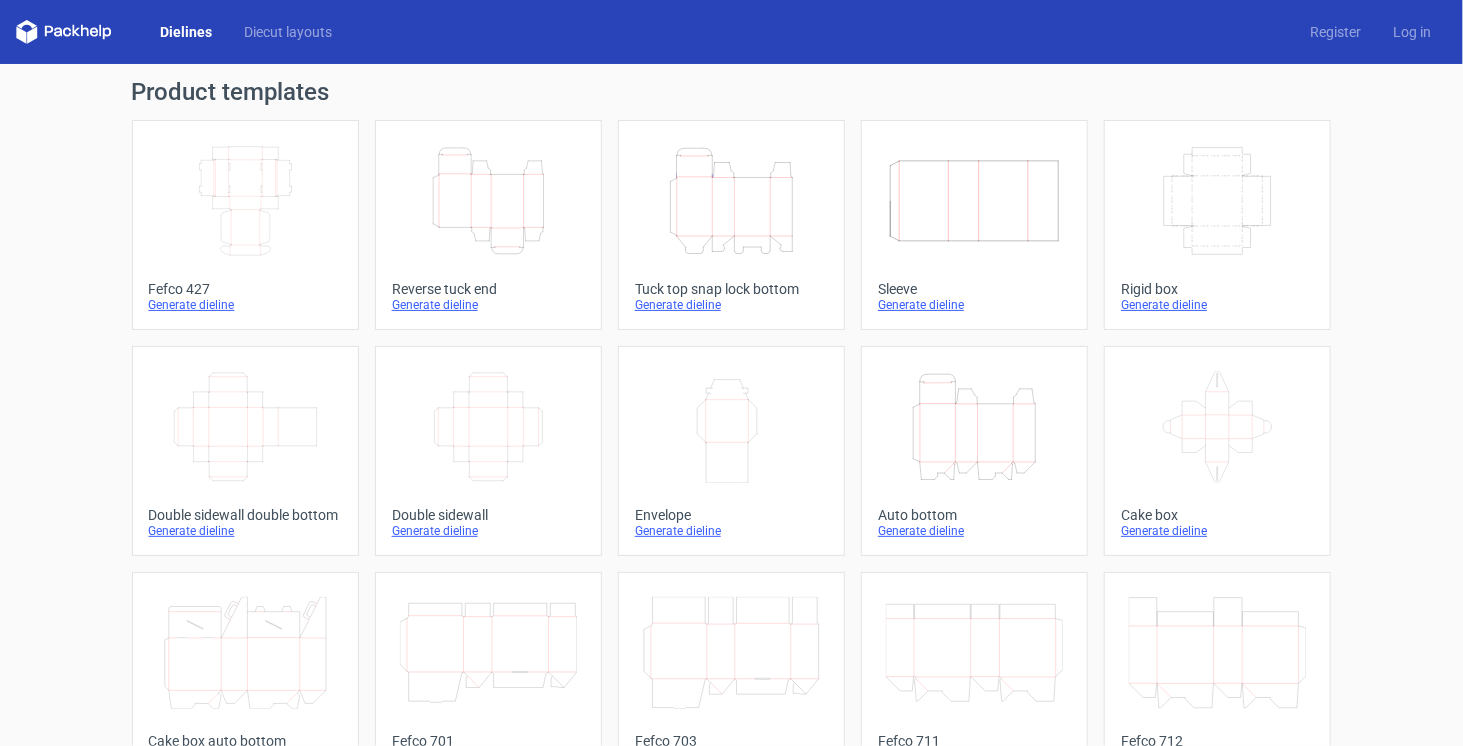 click 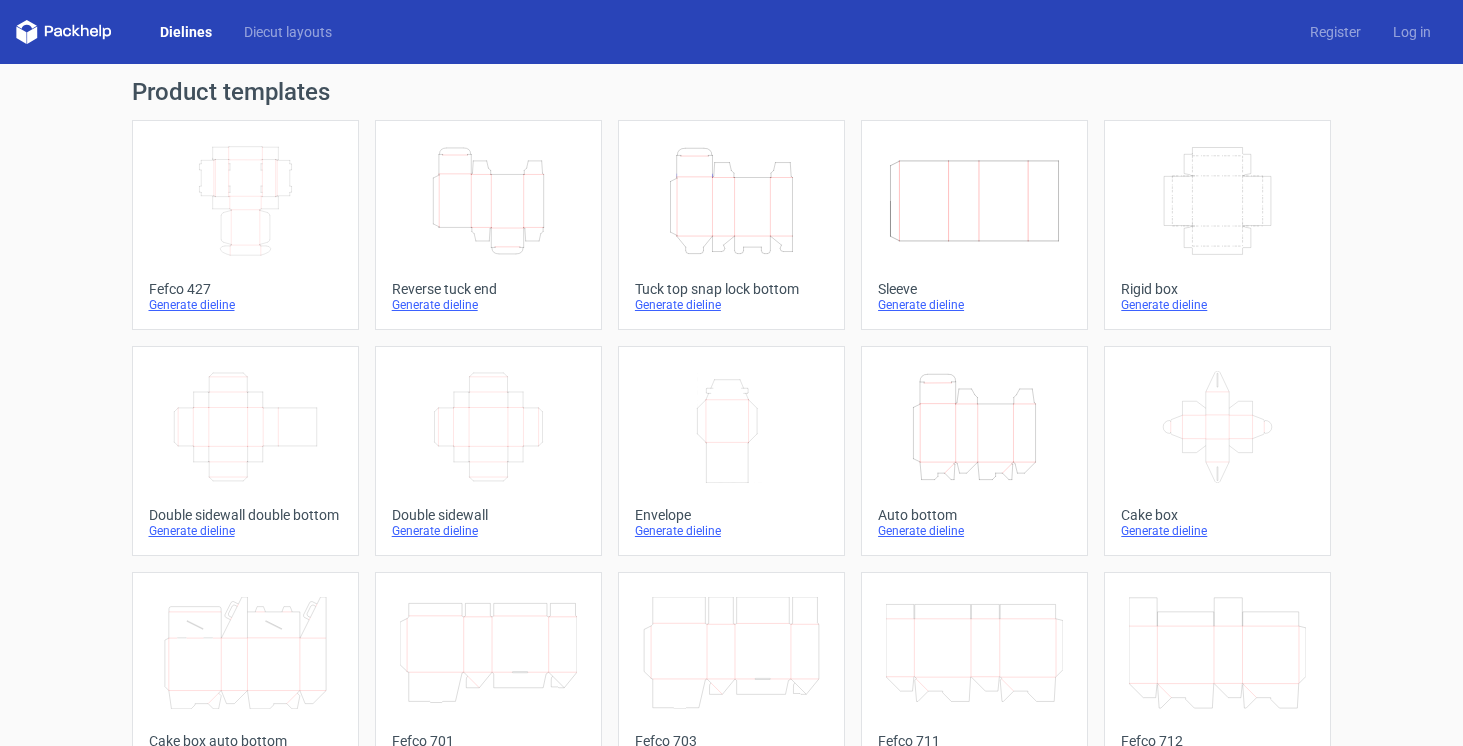 scroll, scrollTop: 0, scrollLeft: 0, axis: both 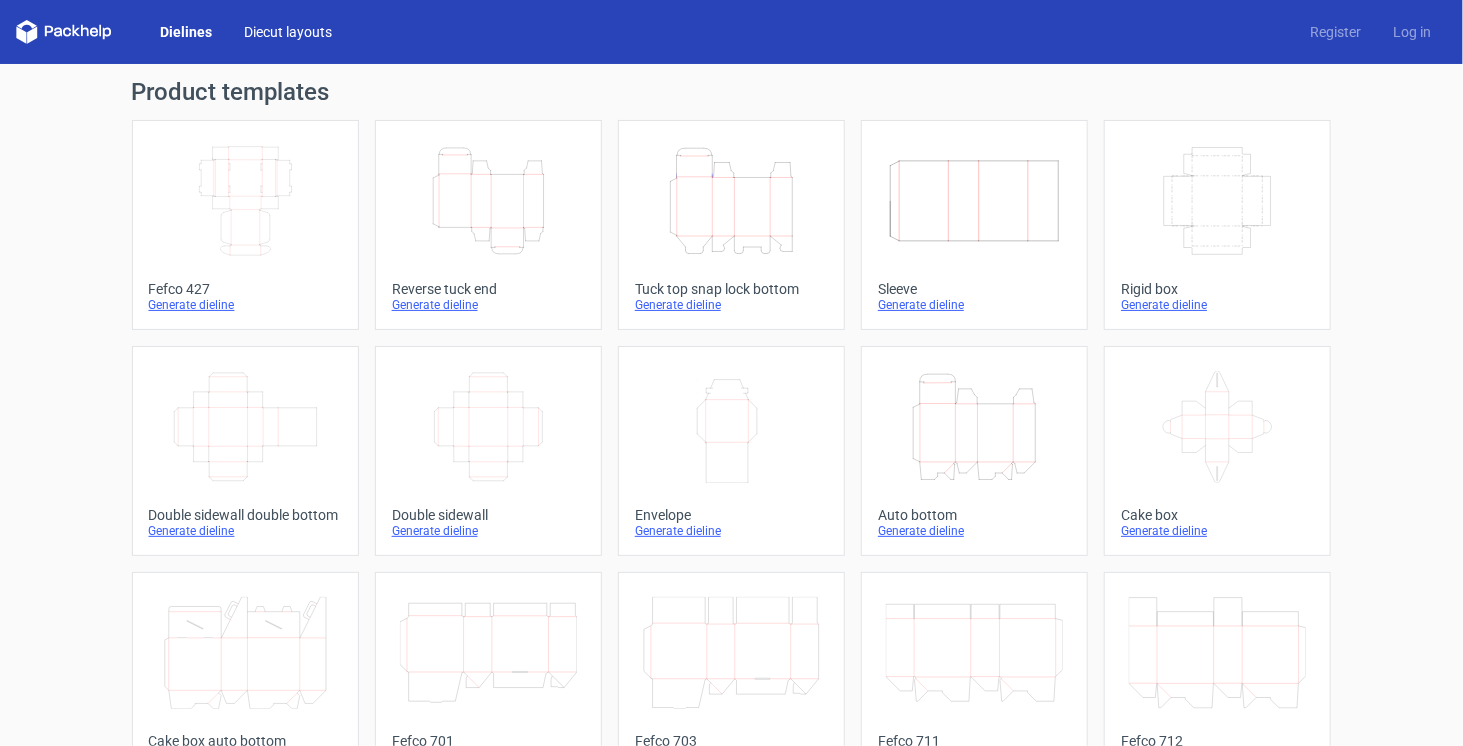 click on "Diecut layouts" at bounding box center (288, 32) 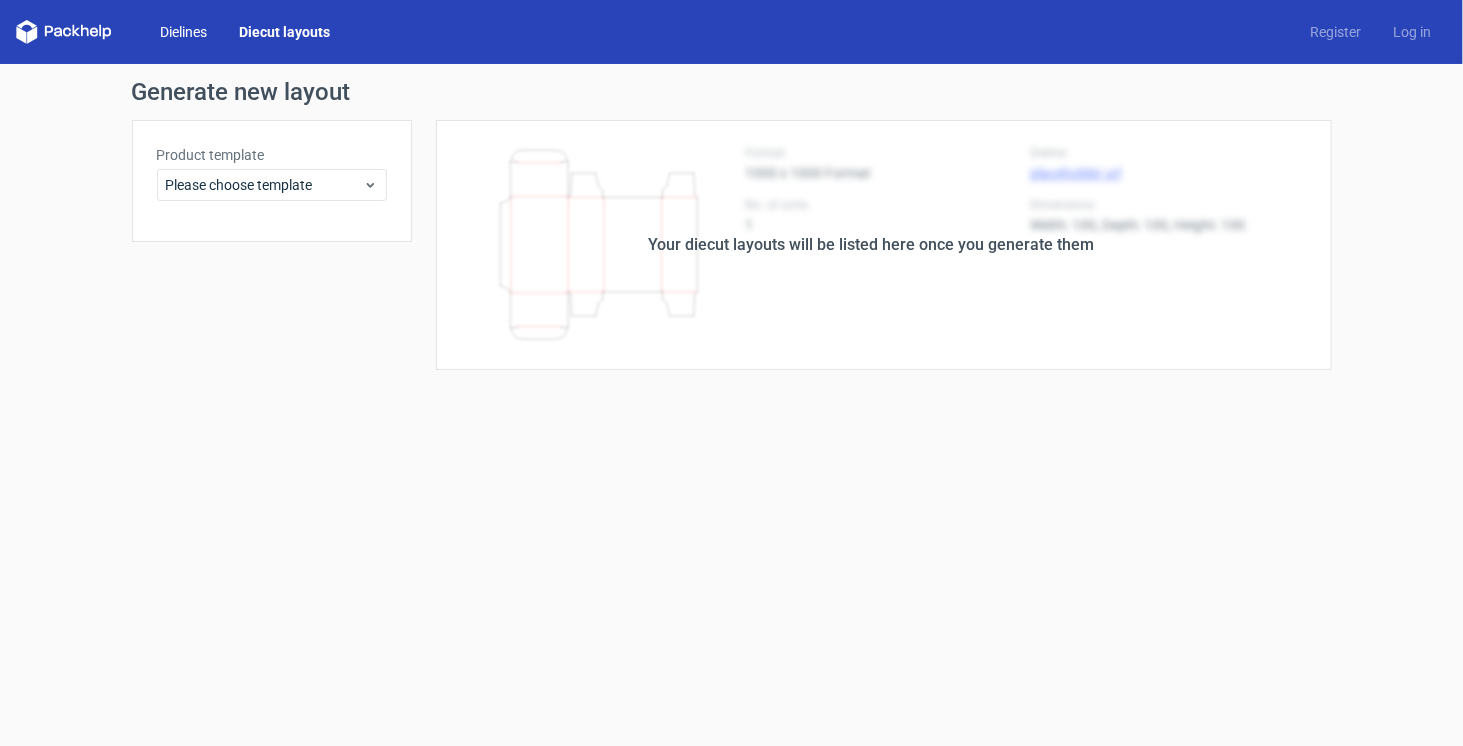 click on "Dielines" at bounding box center (183, 32) 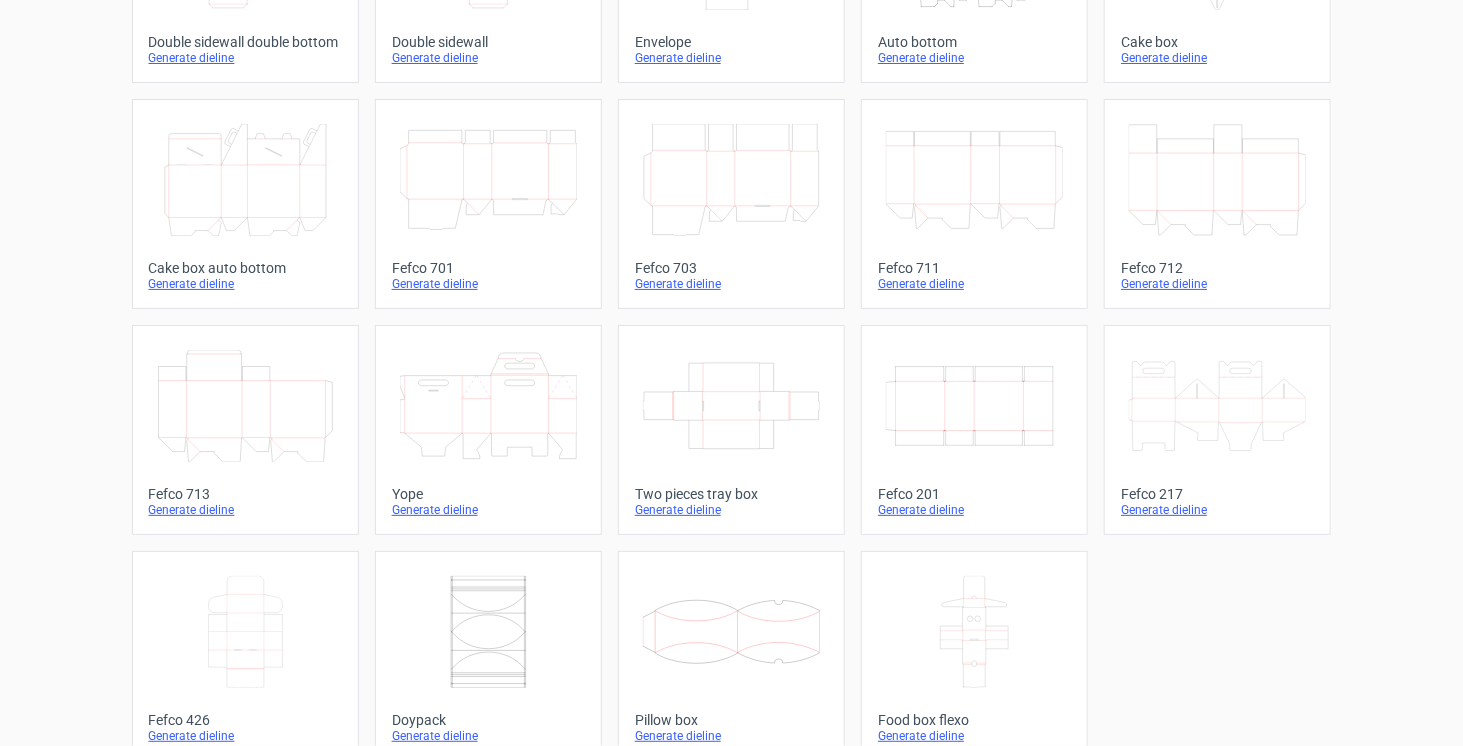 scroll, scrollTop: 499, scrollLeft: 0, axis: vertical 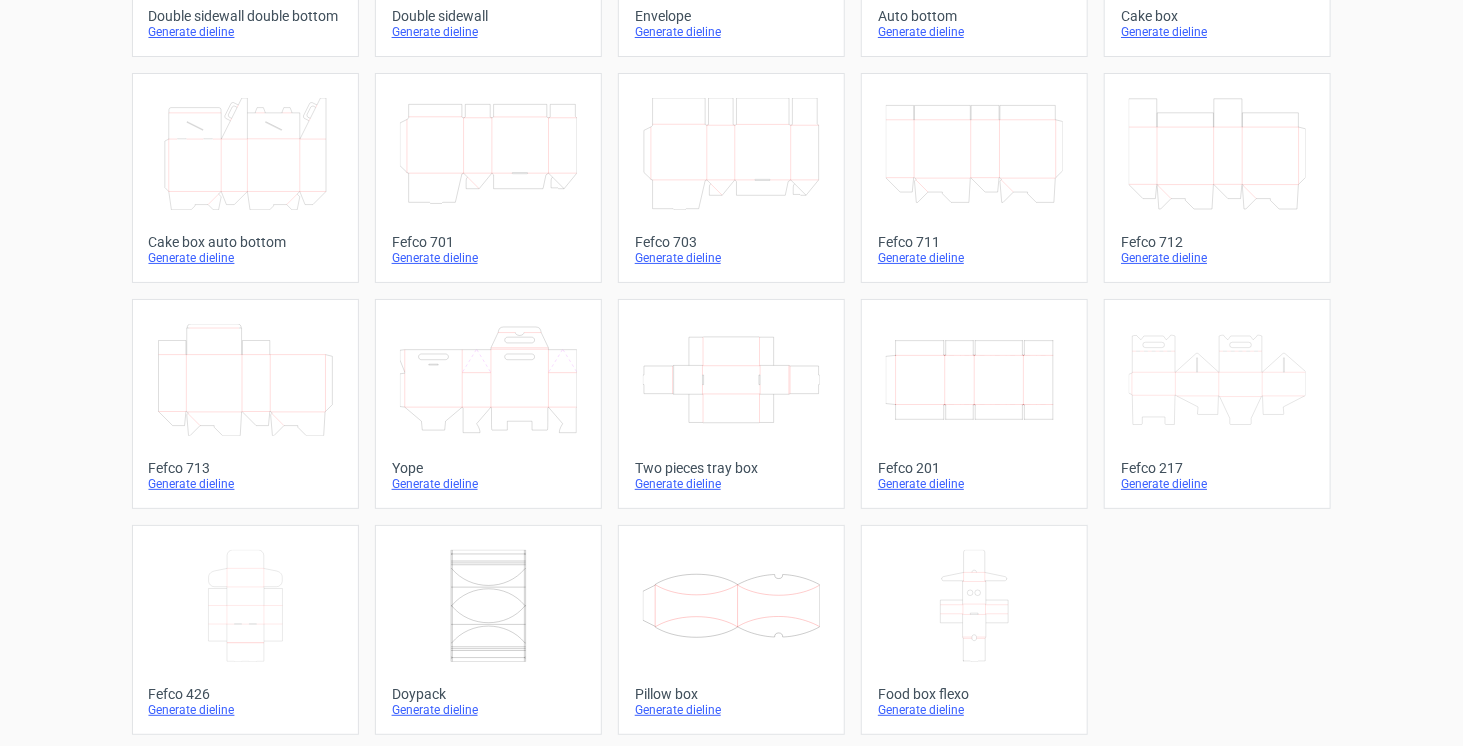 click on "Width
Depth
Height" 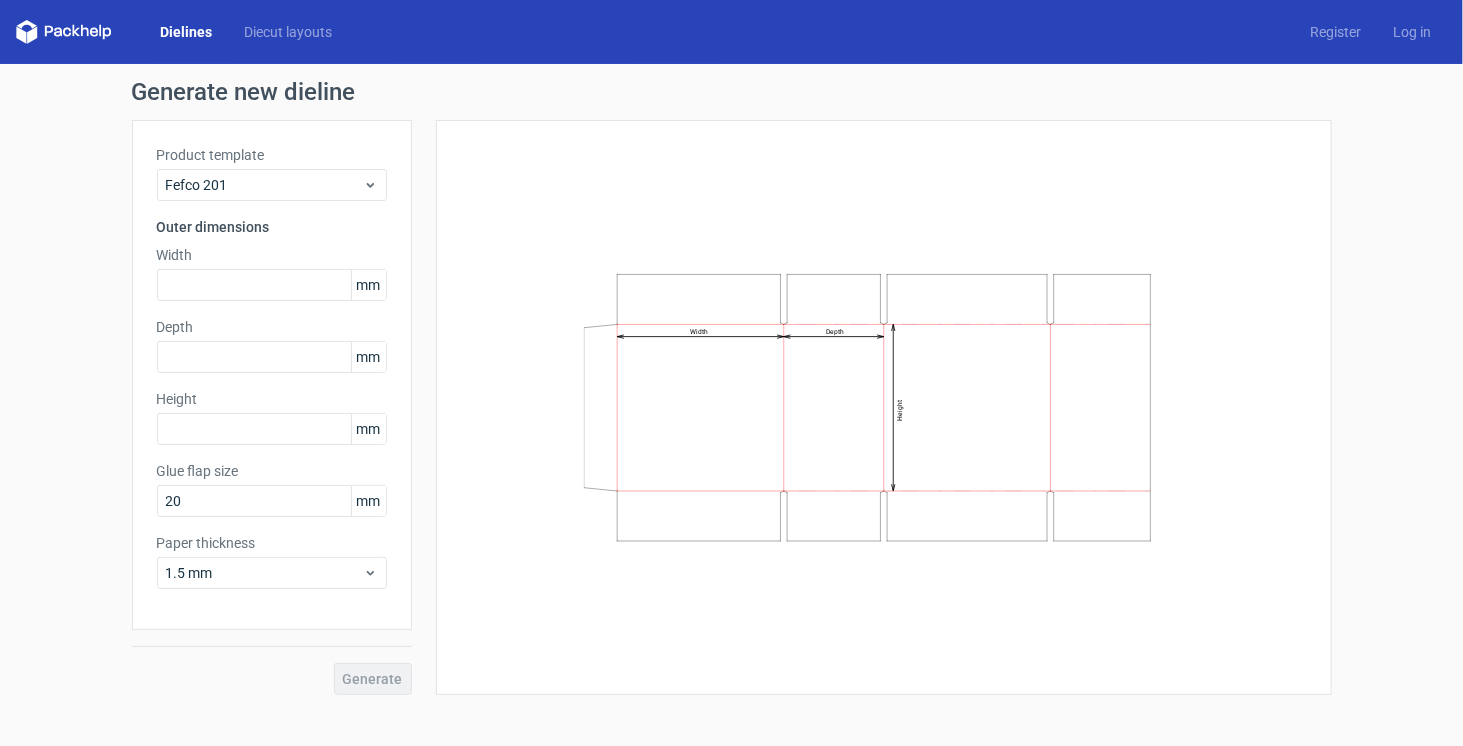scroll, scrollTop: 0, scrollLeft: 0, axis: both 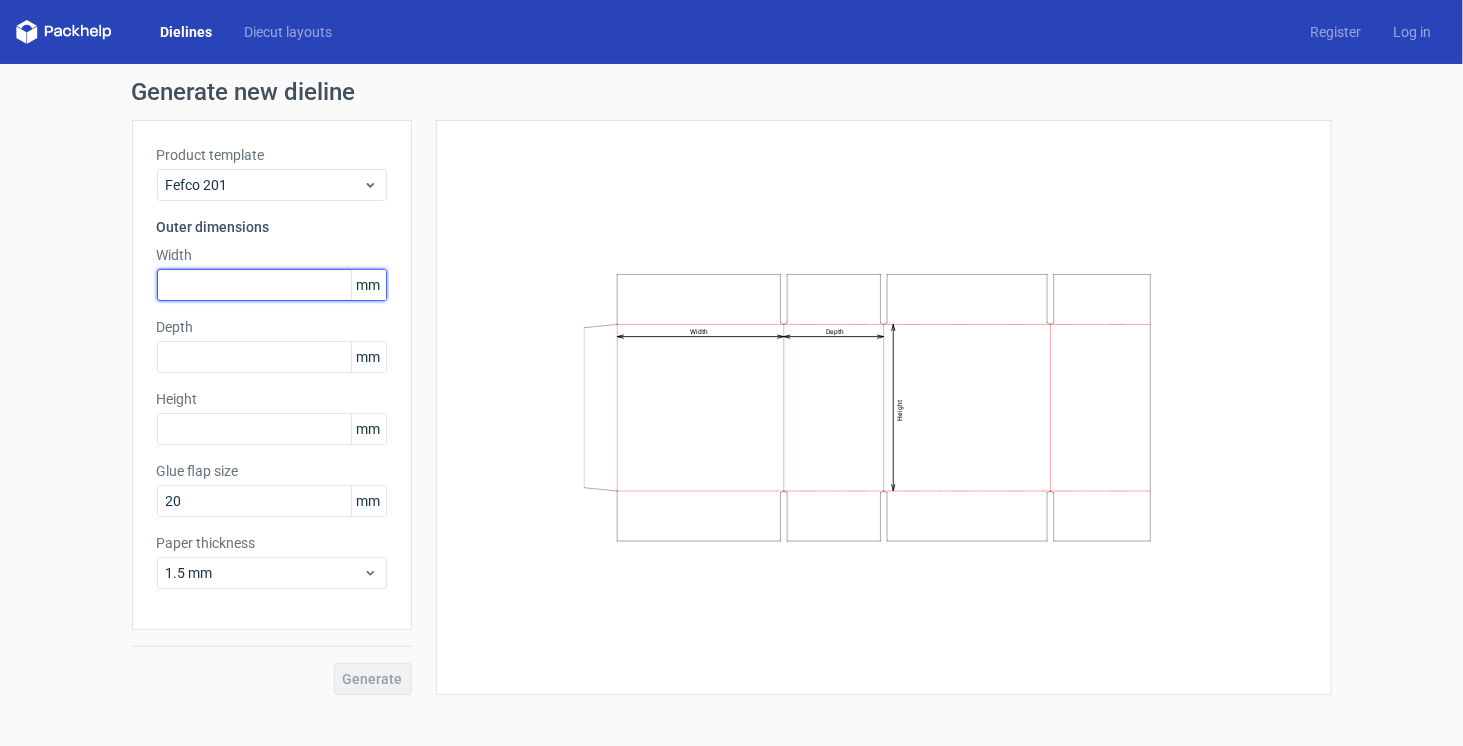 click at bounding box center [272, 285] 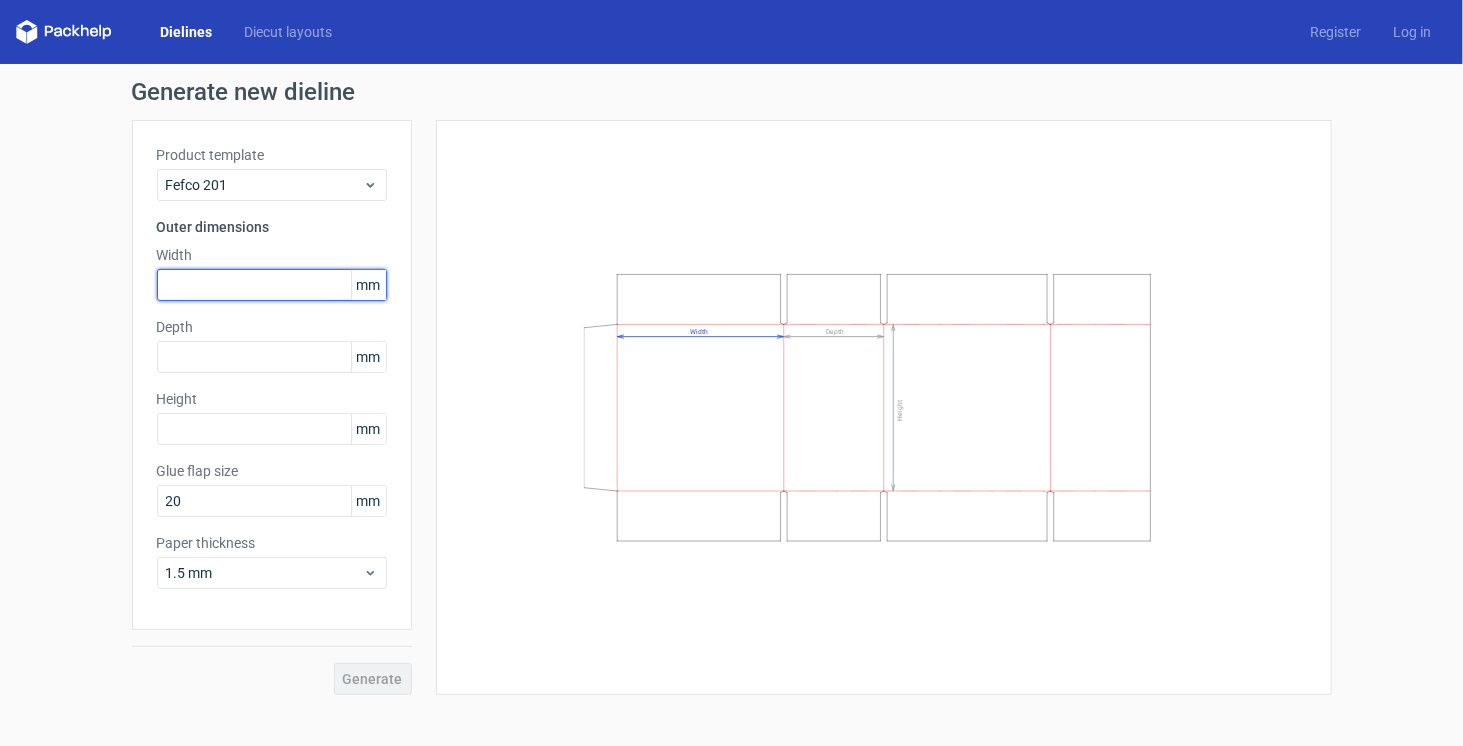 type on "6" 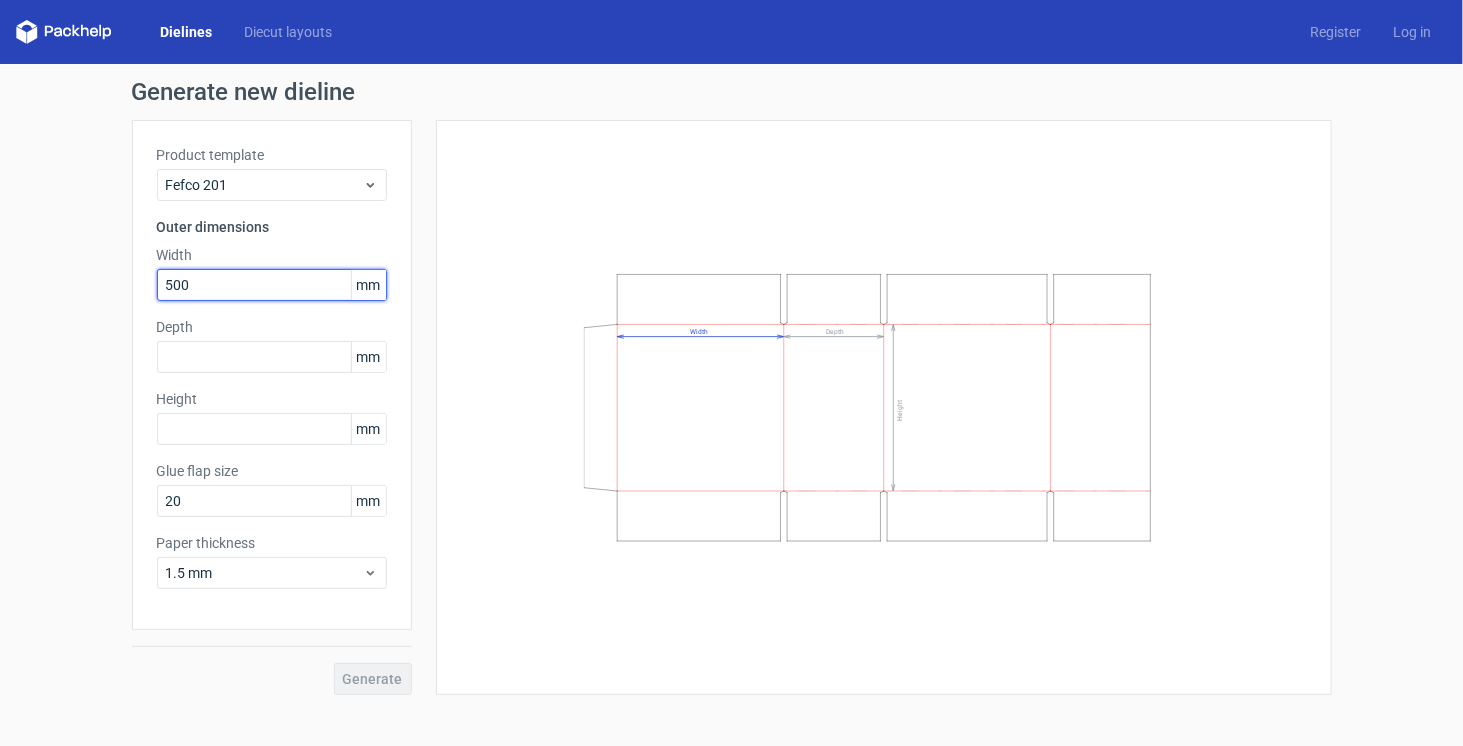 type on "500" 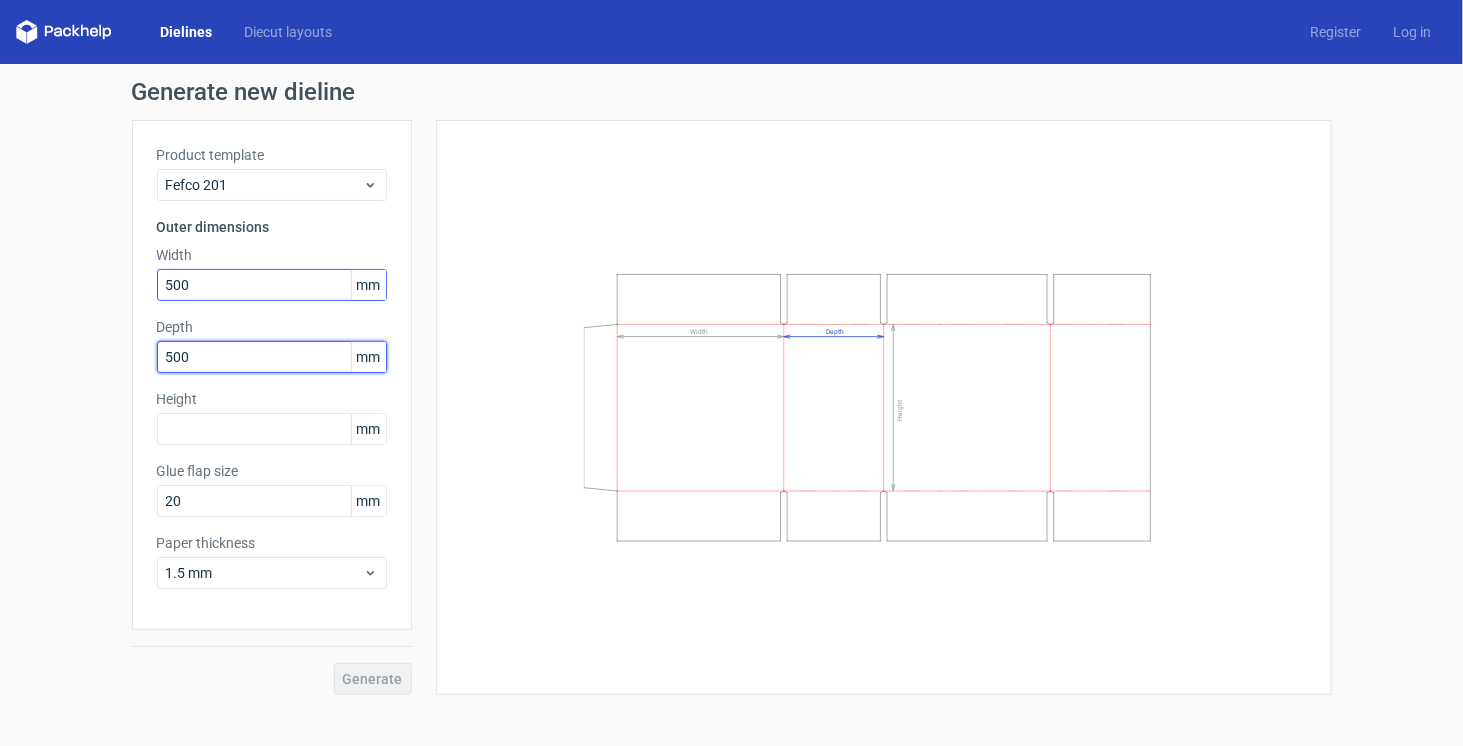 type on "500" 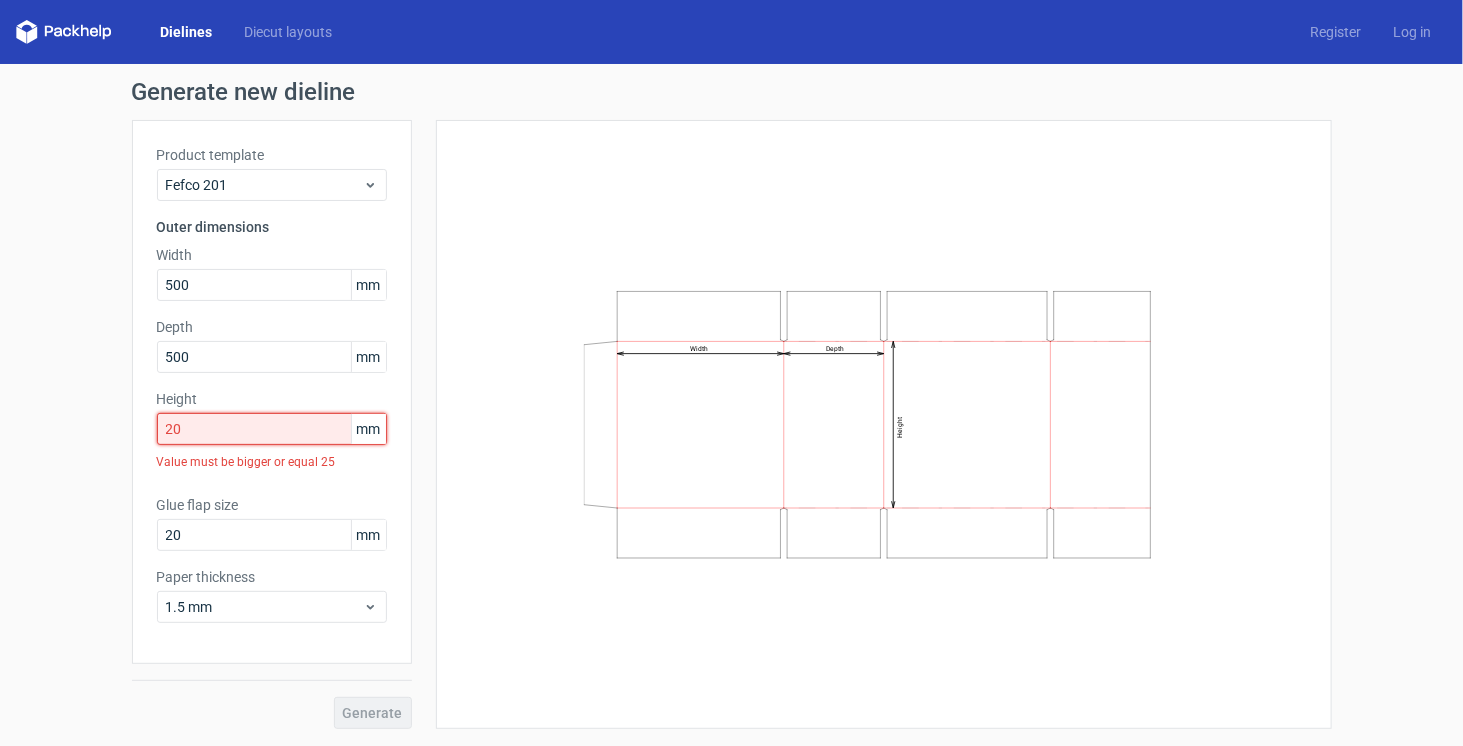 click on "20" at bounding box center [272, 429] 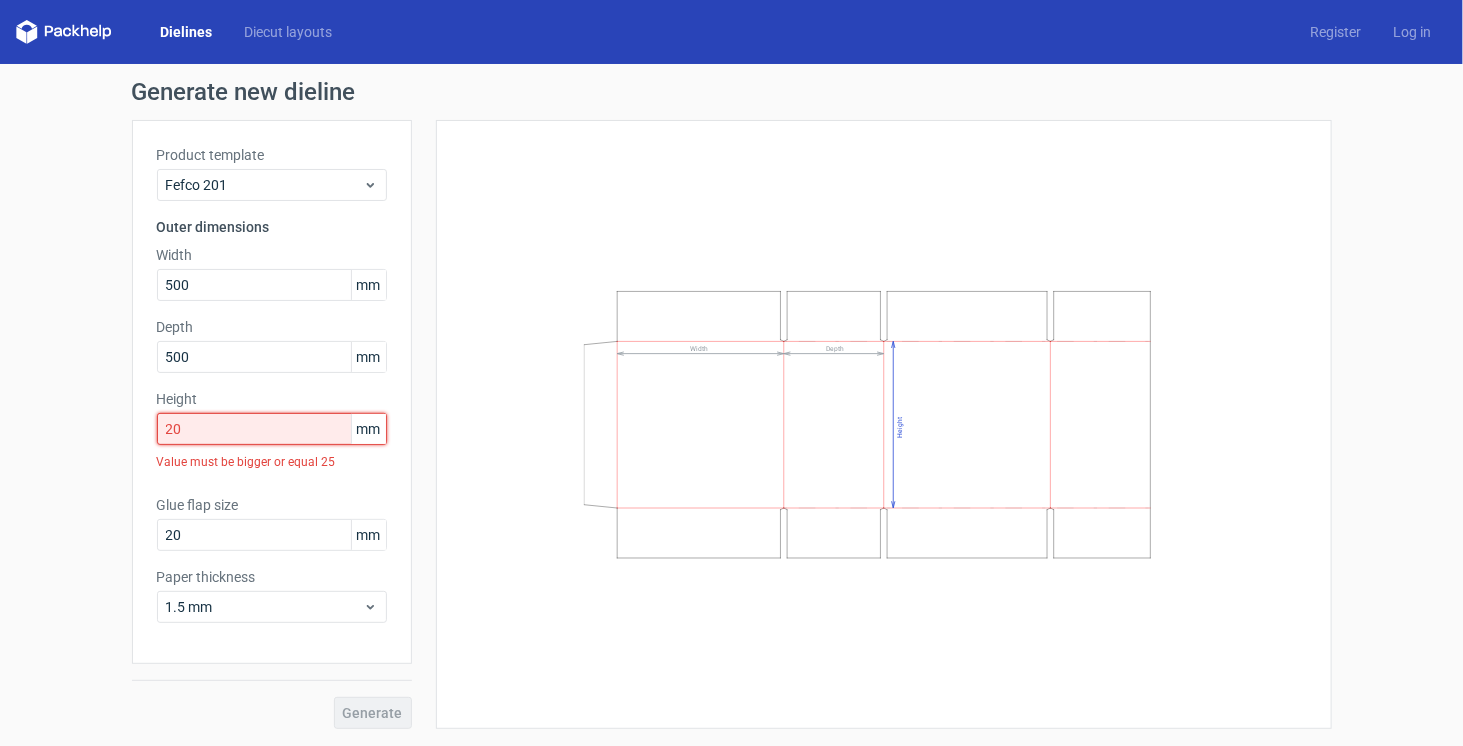 click on "20" at bounding box center [272, 429] 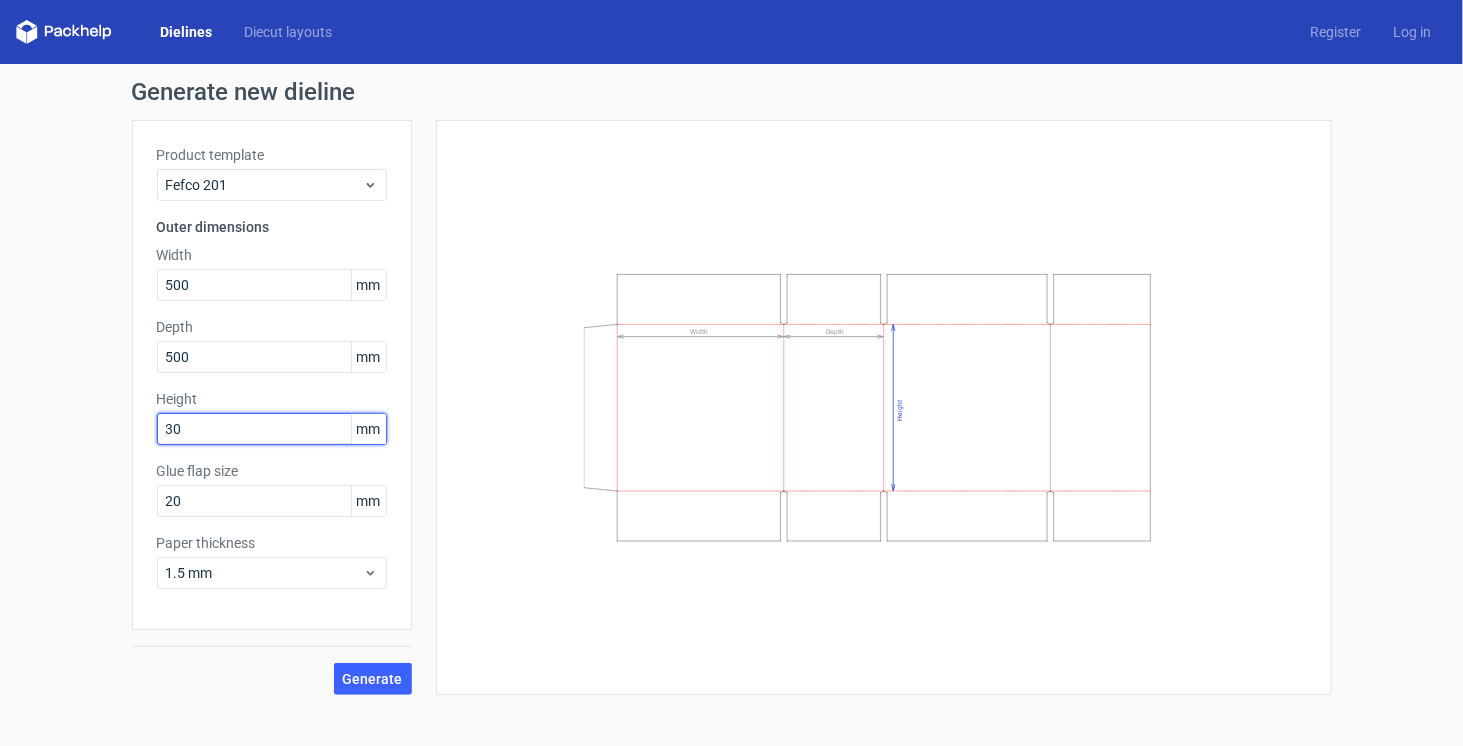type on "30" 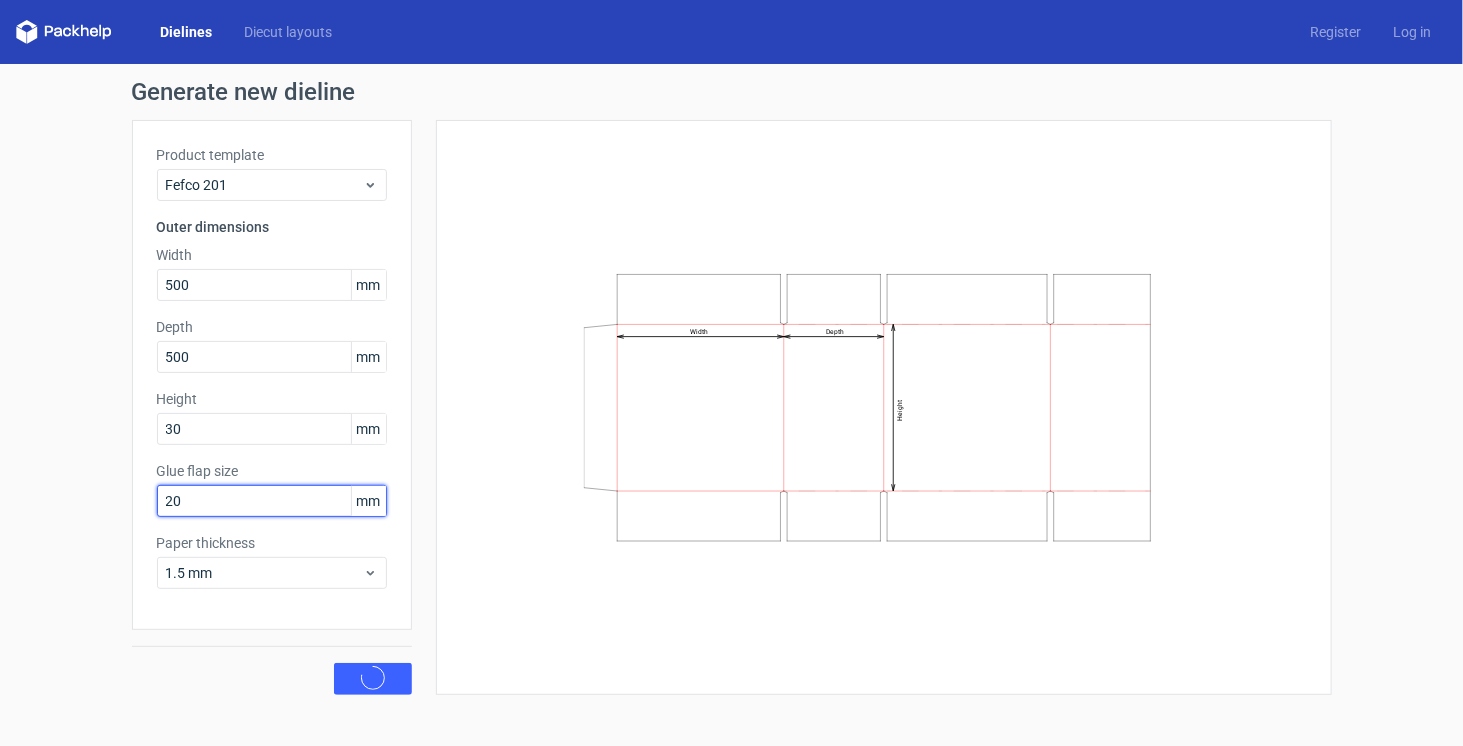 click on "20" at bounding box center [272, 501] 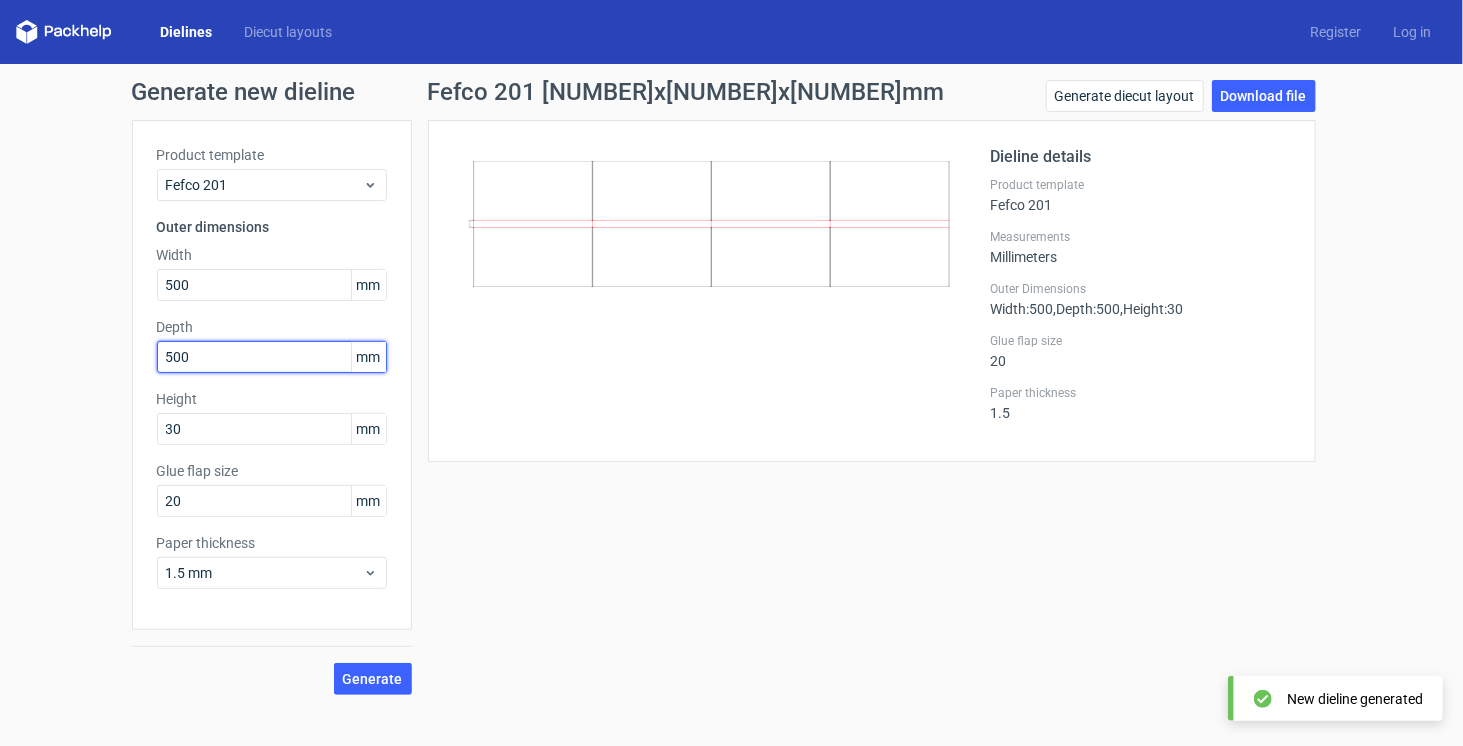 drag, startPoint x: 194, startPoint y: 349, endPoint x: 107, endPoint y: 355, distance: 87.20665 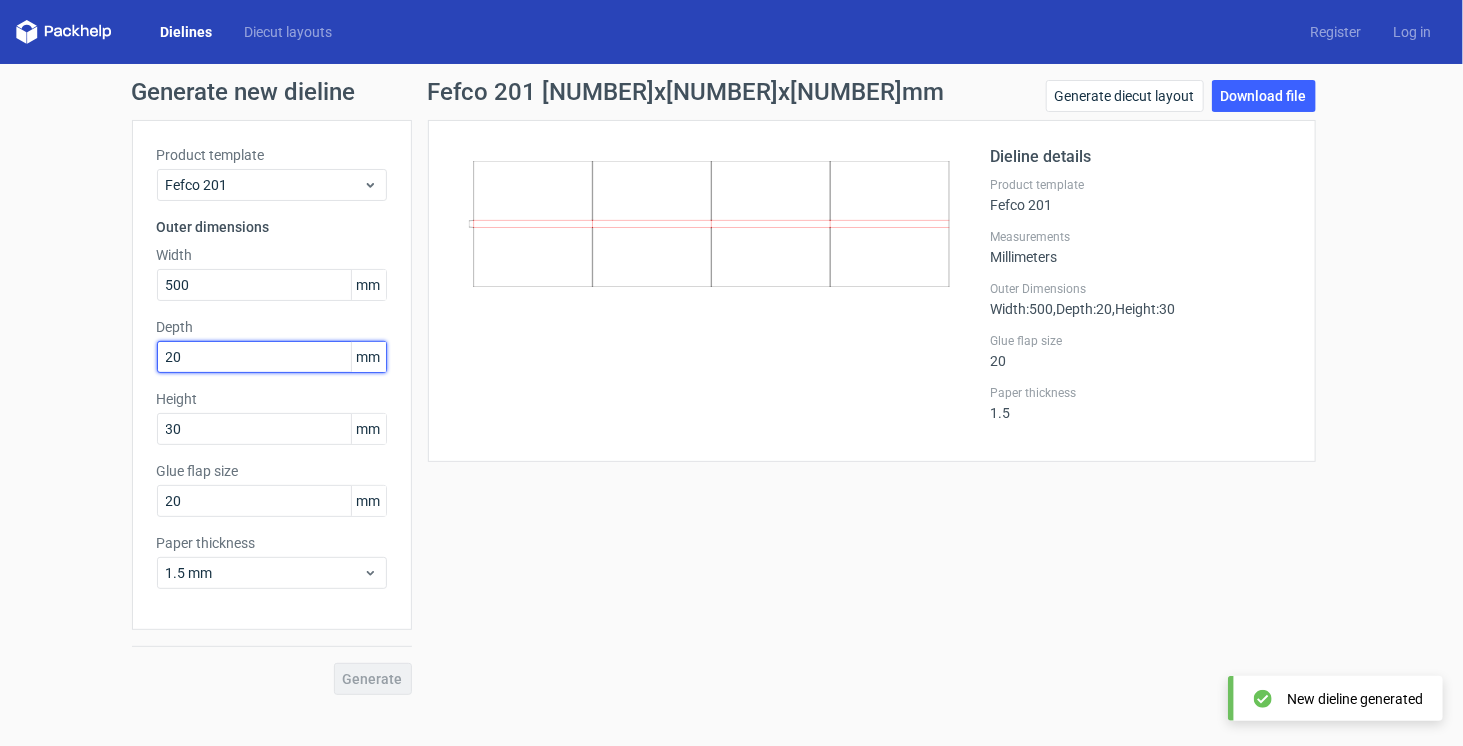 type on "2" 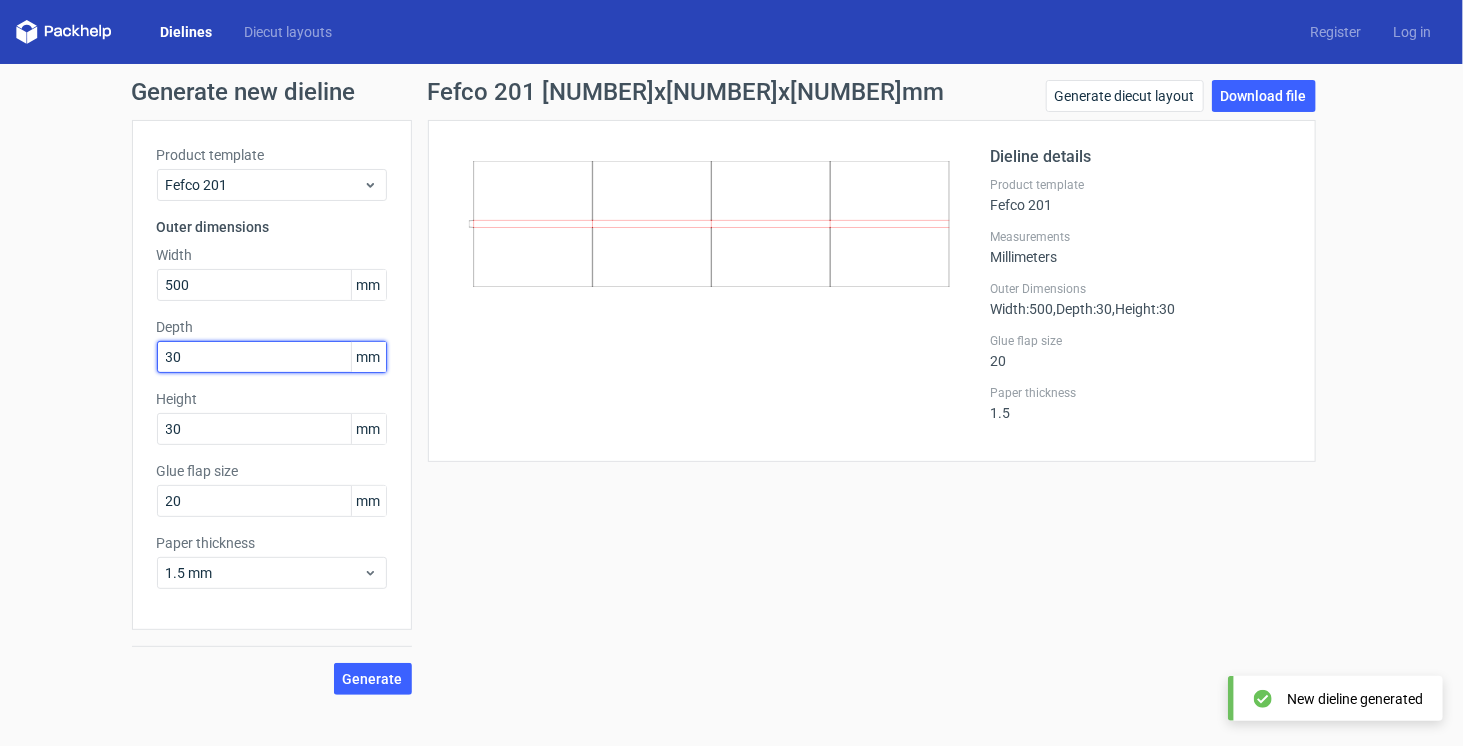 type on "30" 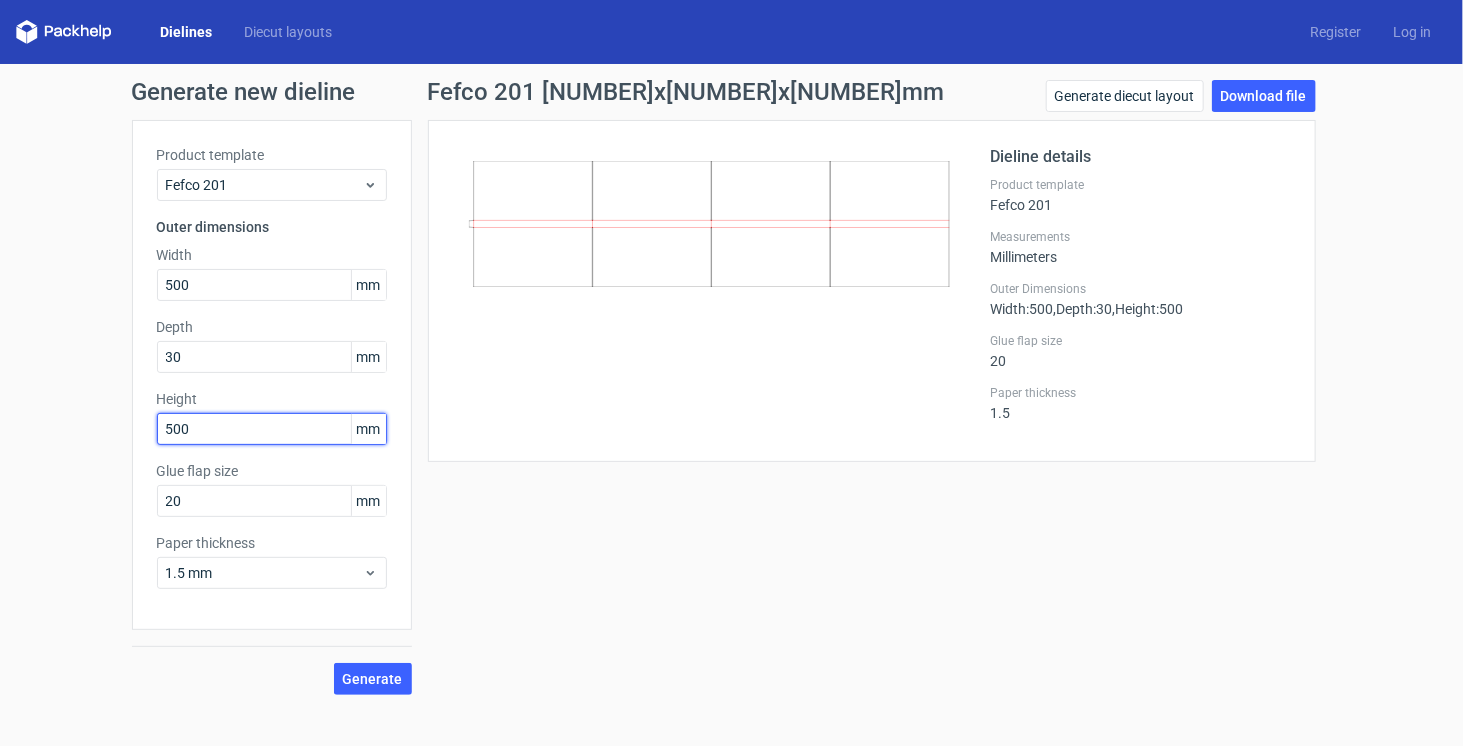 type on "500" 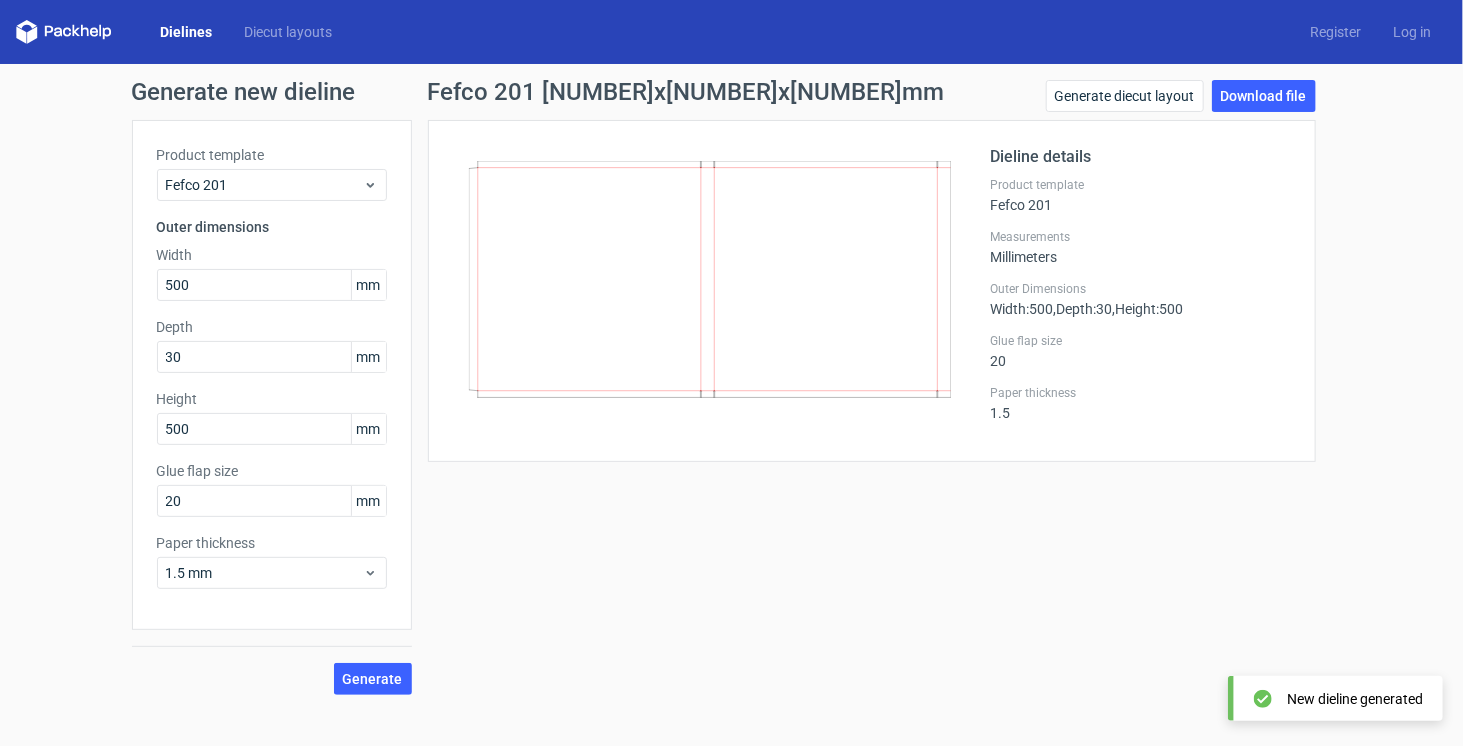 drag, startPoint x: 656, startPoint y: 289, endPoint x: 661, endPoint y: 344, distance: 55.226807 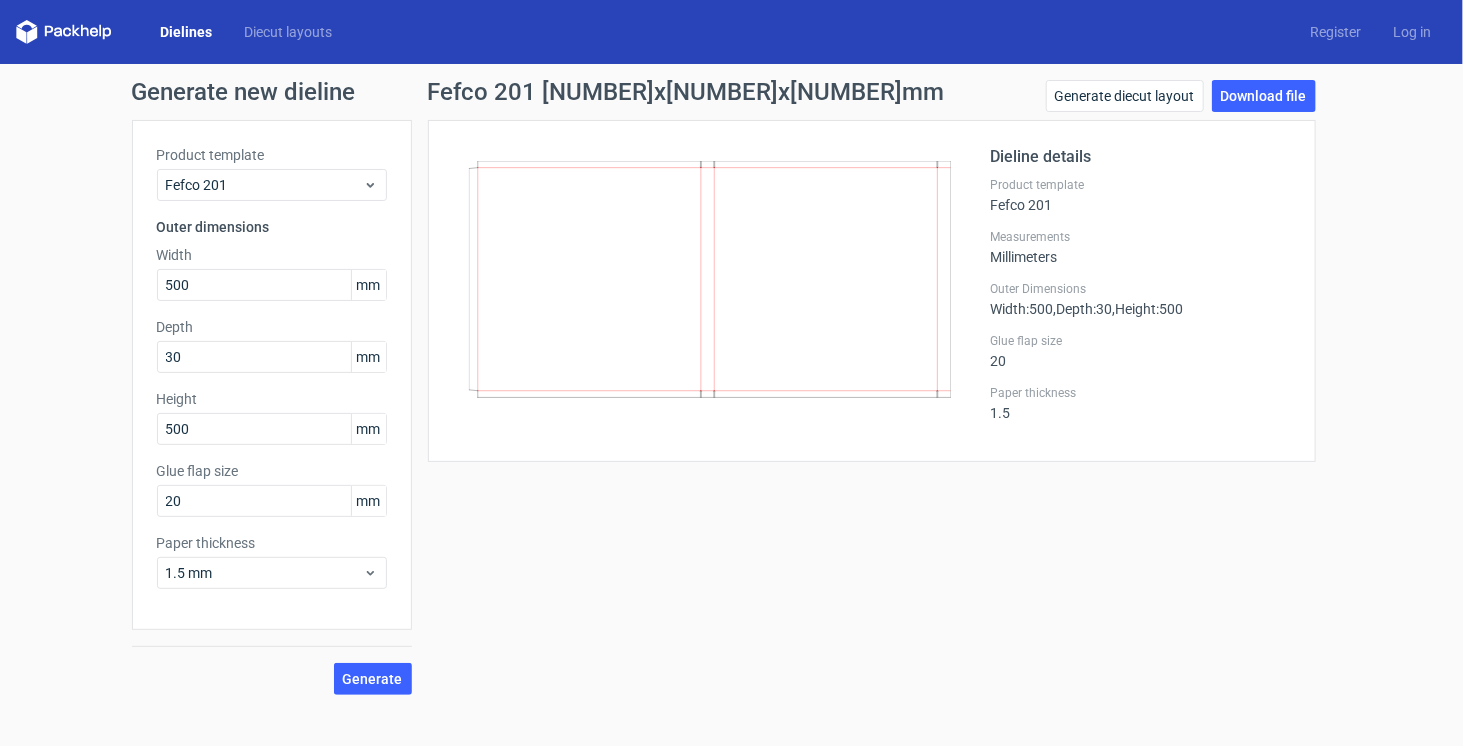 drag, startPoint x: 473, startPoint y: 175, endPoint x: 990, endPoint y: 447, distance: 584.1857 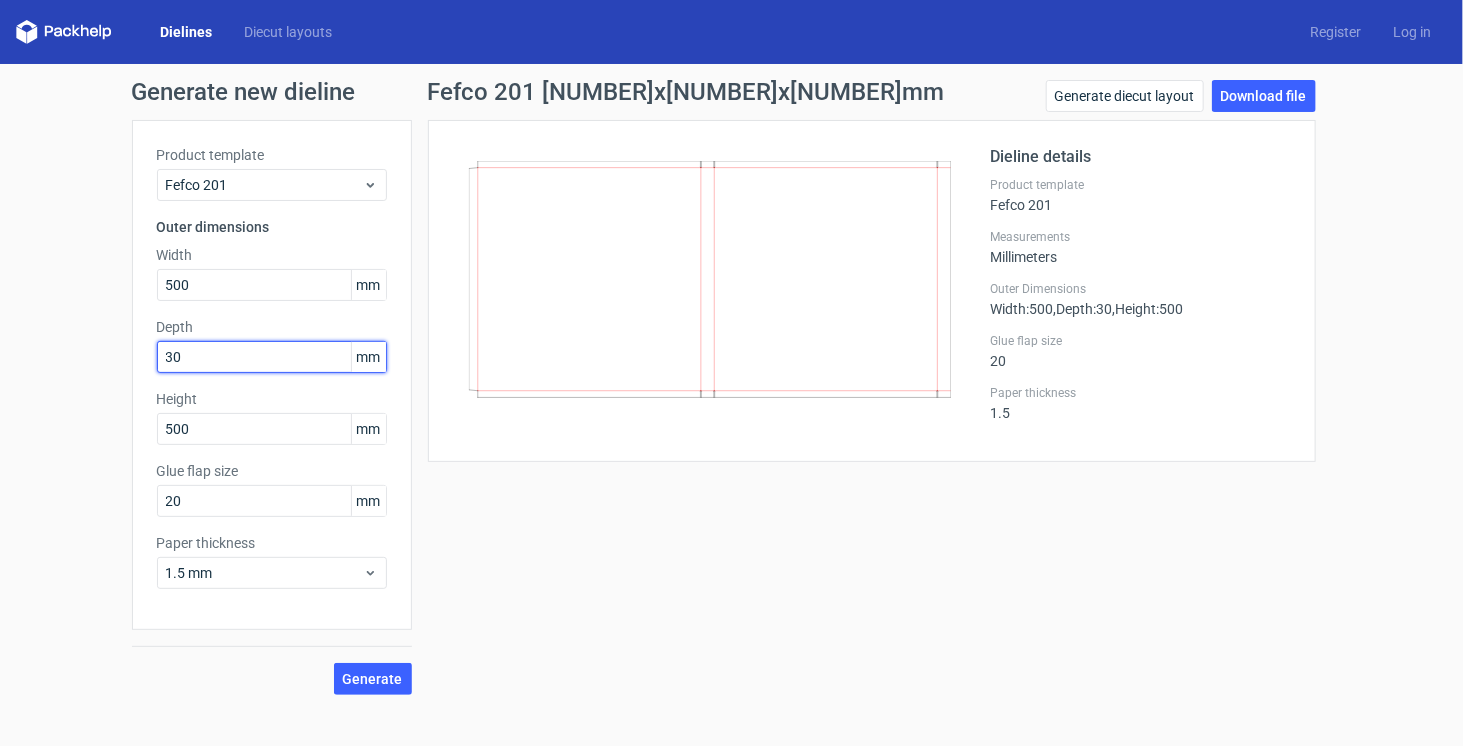 drag, startPoint x: 199, startPoint y: 362, endPoint x: 104, endPoint y: 354, distance: 95.33625 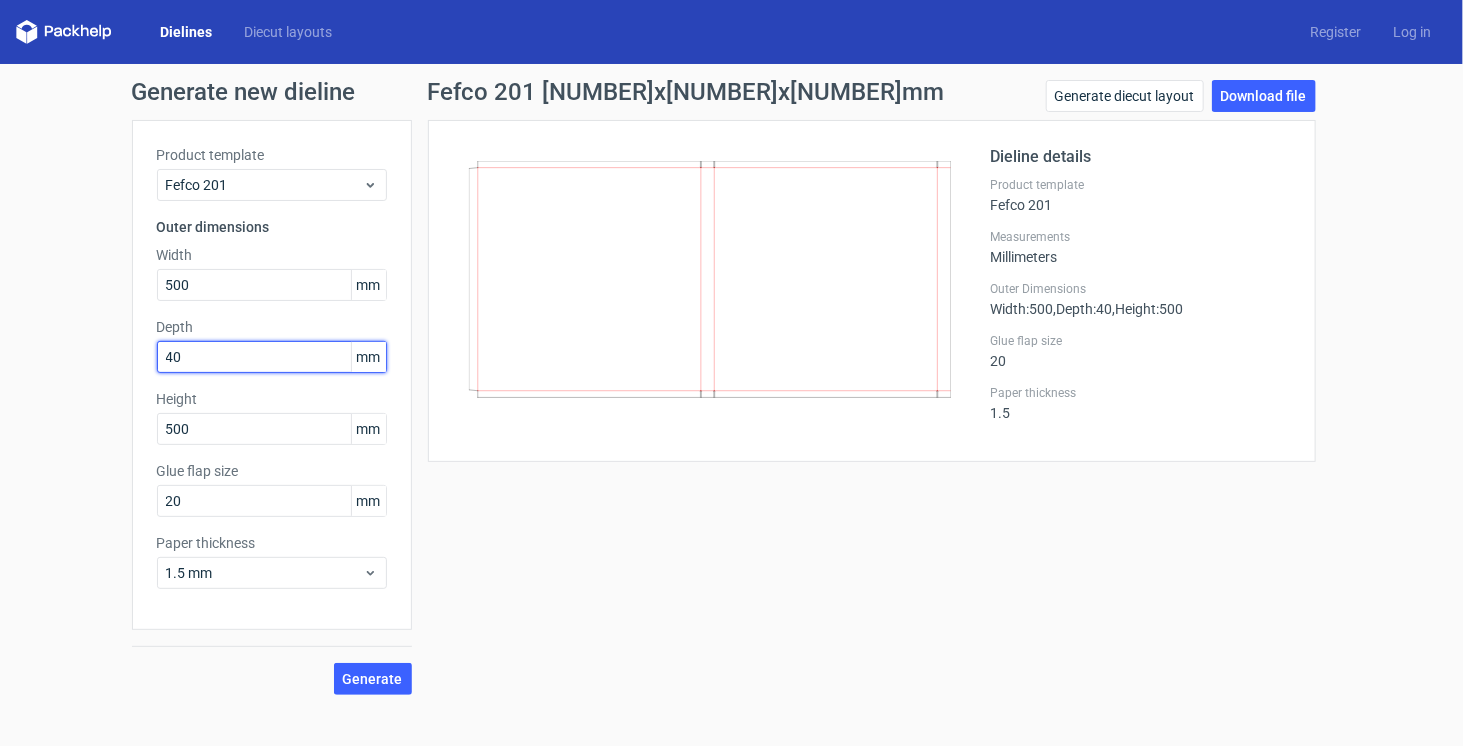 click on "Generate" at bounding box center [373, 679] 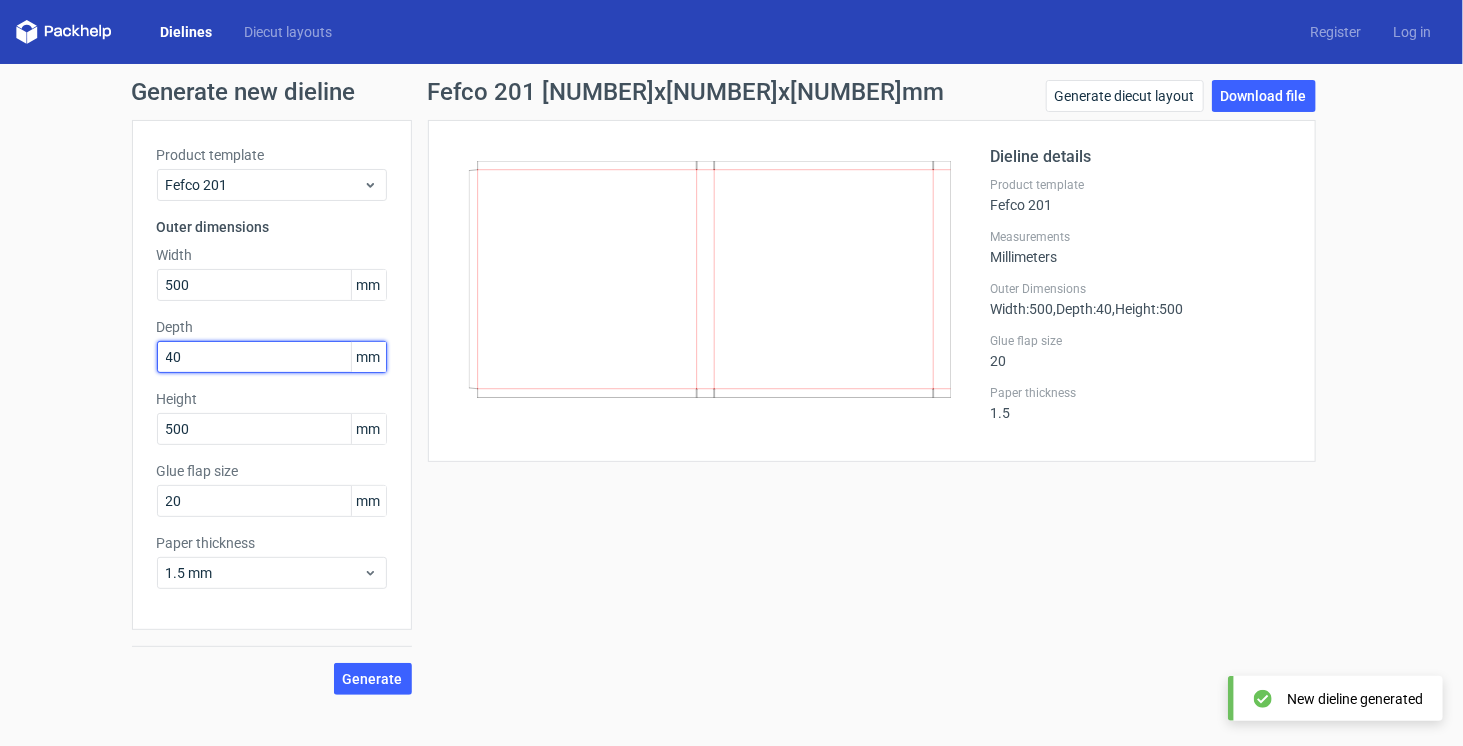 drag, startPoint x: 179, startPoint y: 355, endPoint x: 20, endPoint y: 345, distance: 159.31415 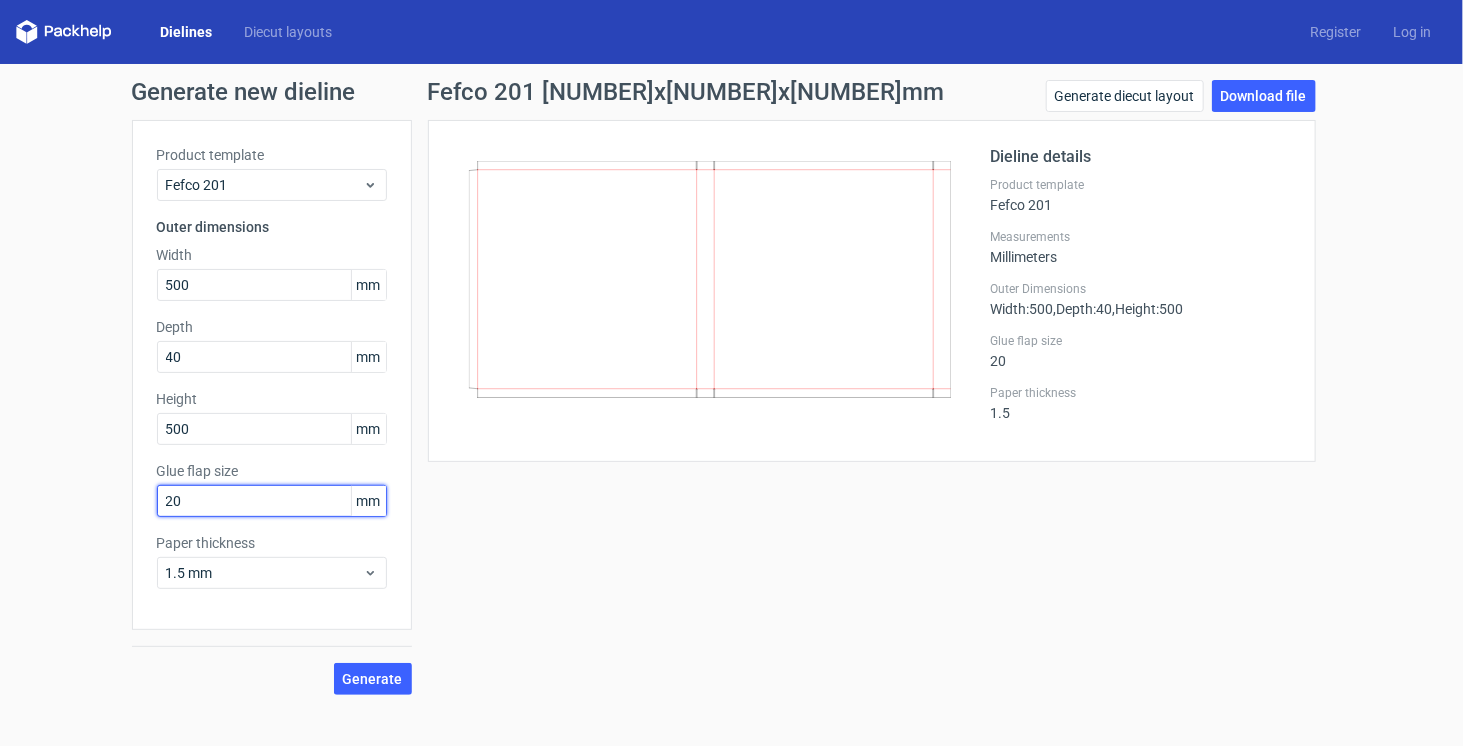 click on "20" at bounding box center (272, 501) 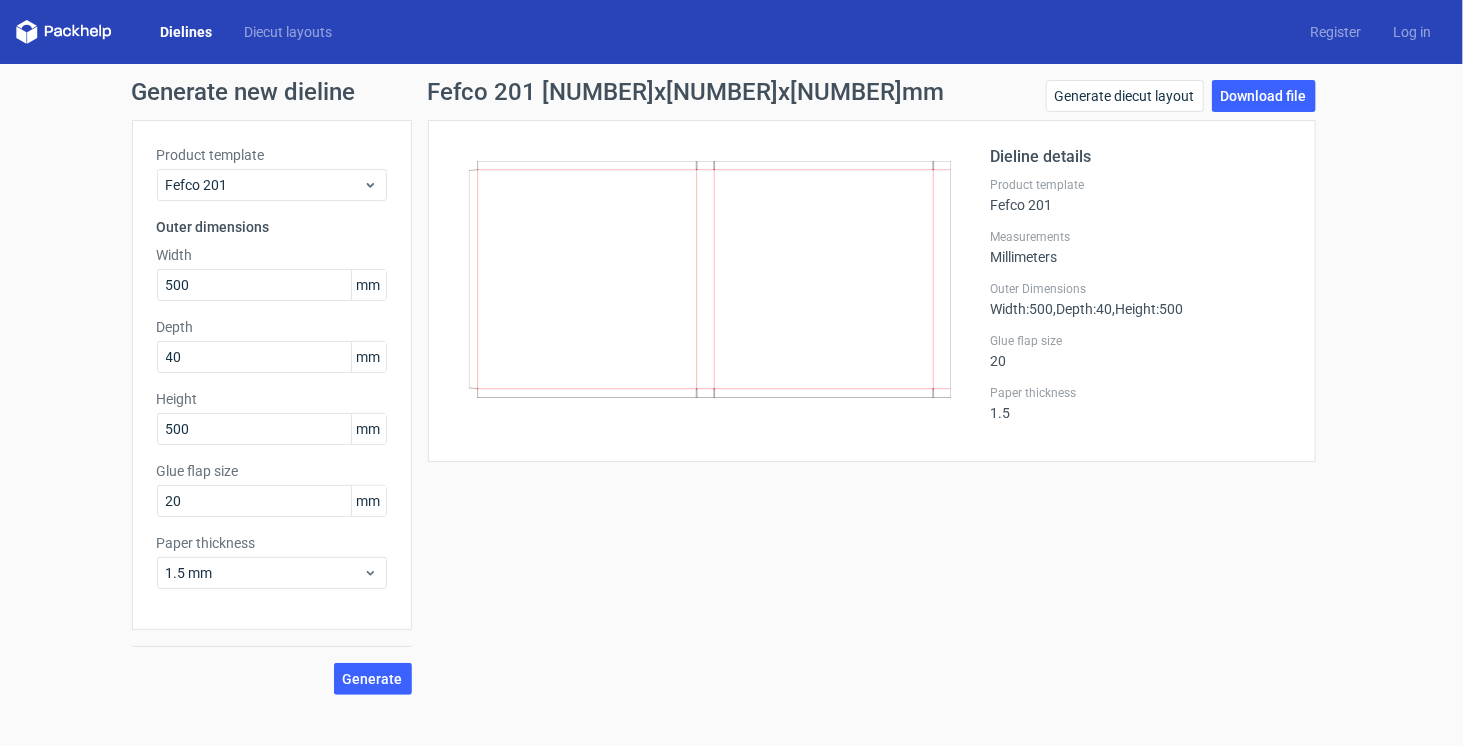 click on "Fefco 201 [NUMBER]x[NUMBER]x[NUMBER]mm Generate diecut layout Download file Dieline details Product template Fefco 201 Measurements Millimeters Outer Dimensions Width : [NUMBER] , Depth : [NUMBER] , Height : [NUMBER] Glue flap size [NUMBER] Paper thickness [NUMBER]" at bounding box center (872, 387) 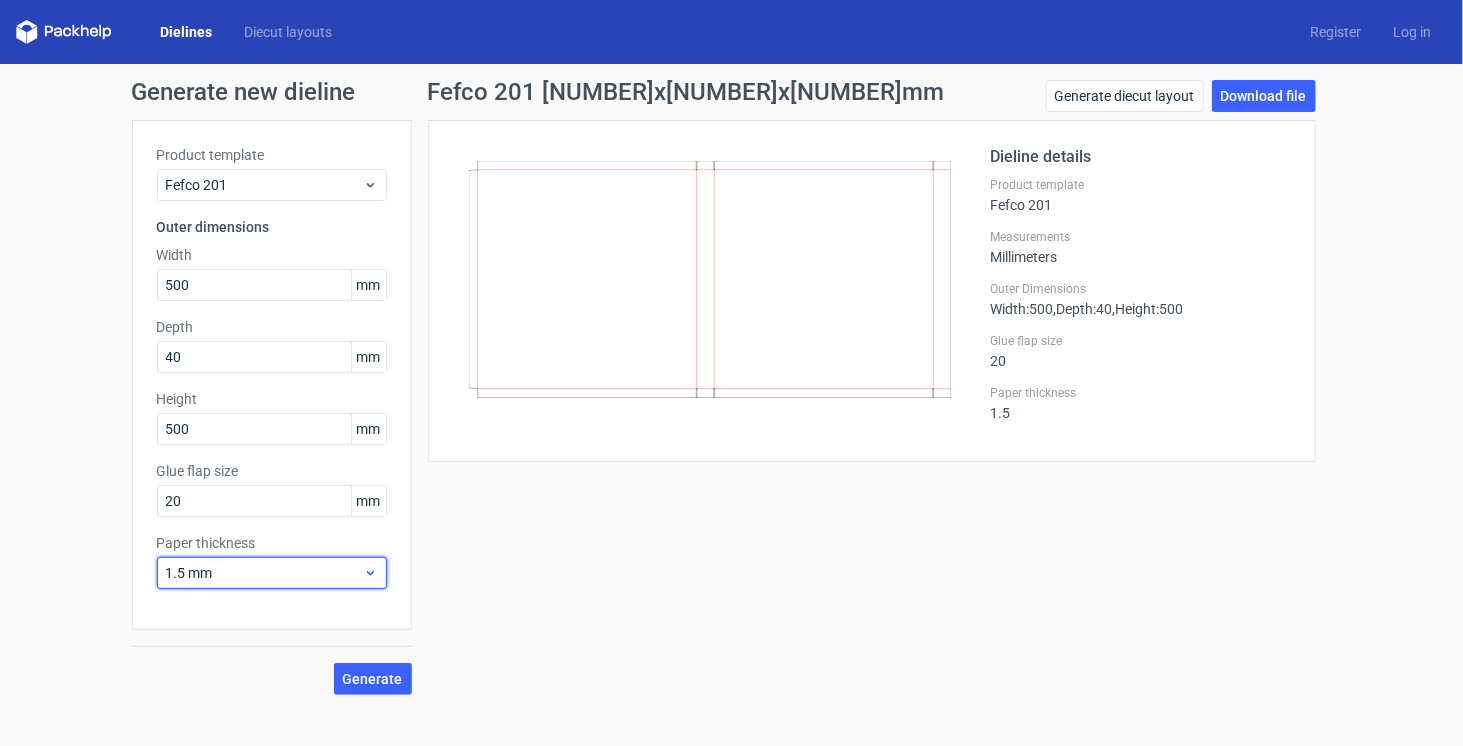 click on "1.5 mm" at bounding box center [264, 573] 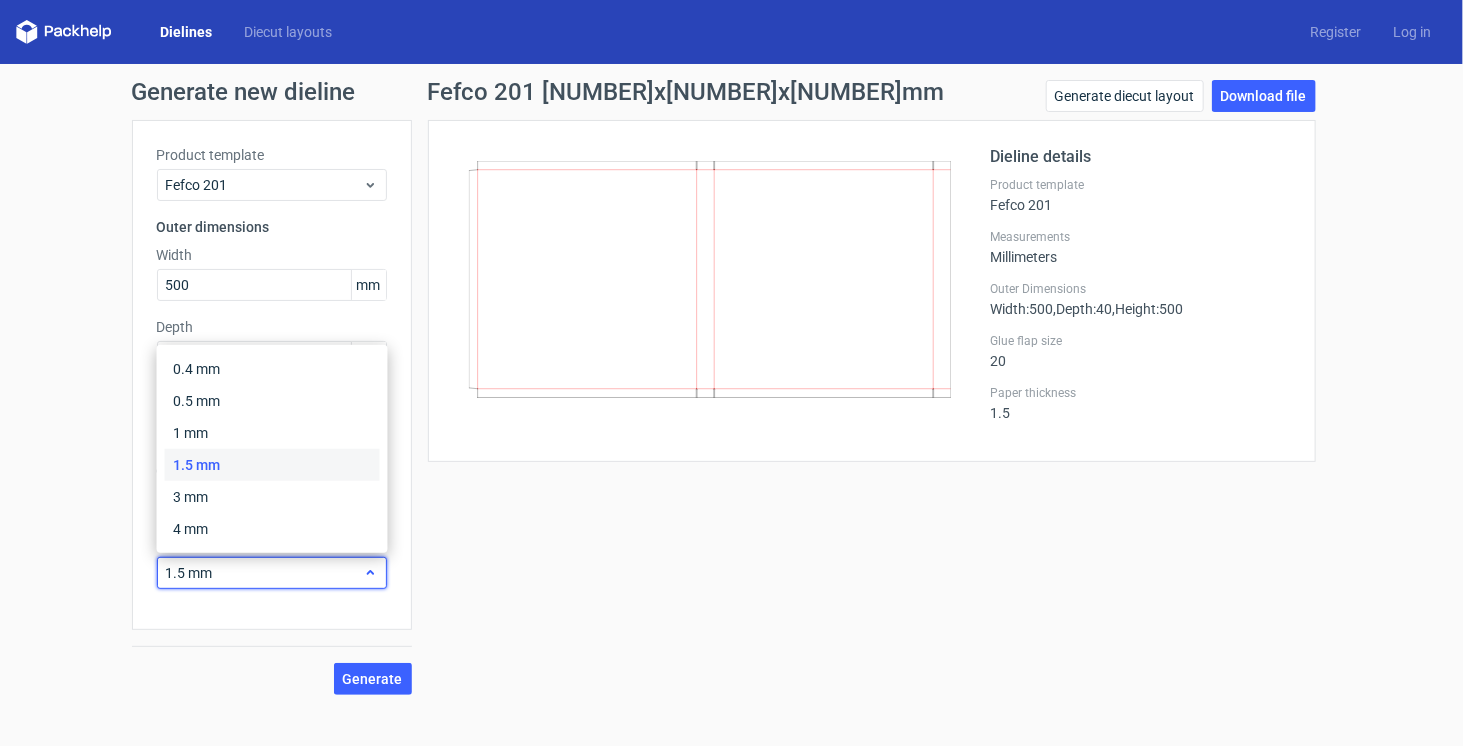 click on "1.5 mm" at bounding box center (264, 573) 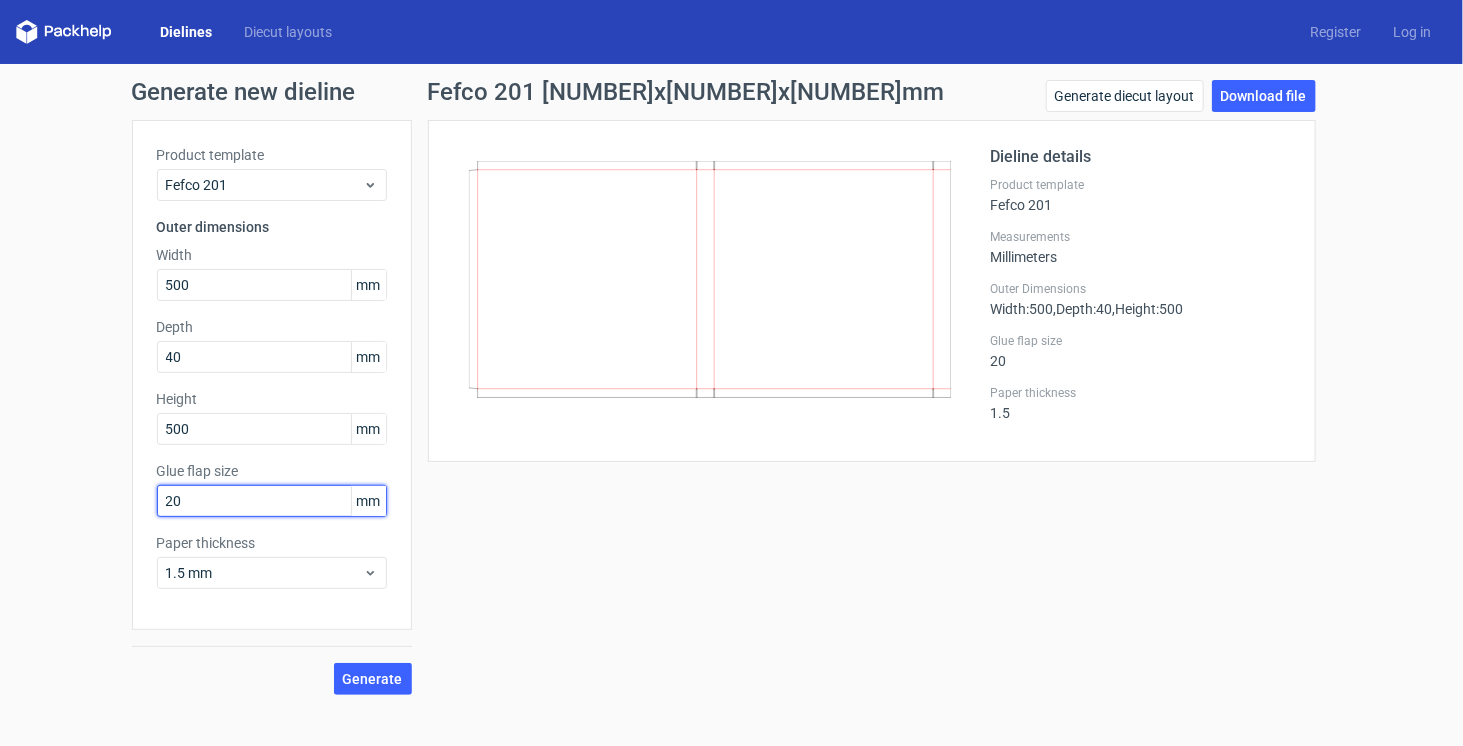 click on "20" at bounding box center (272, 501) 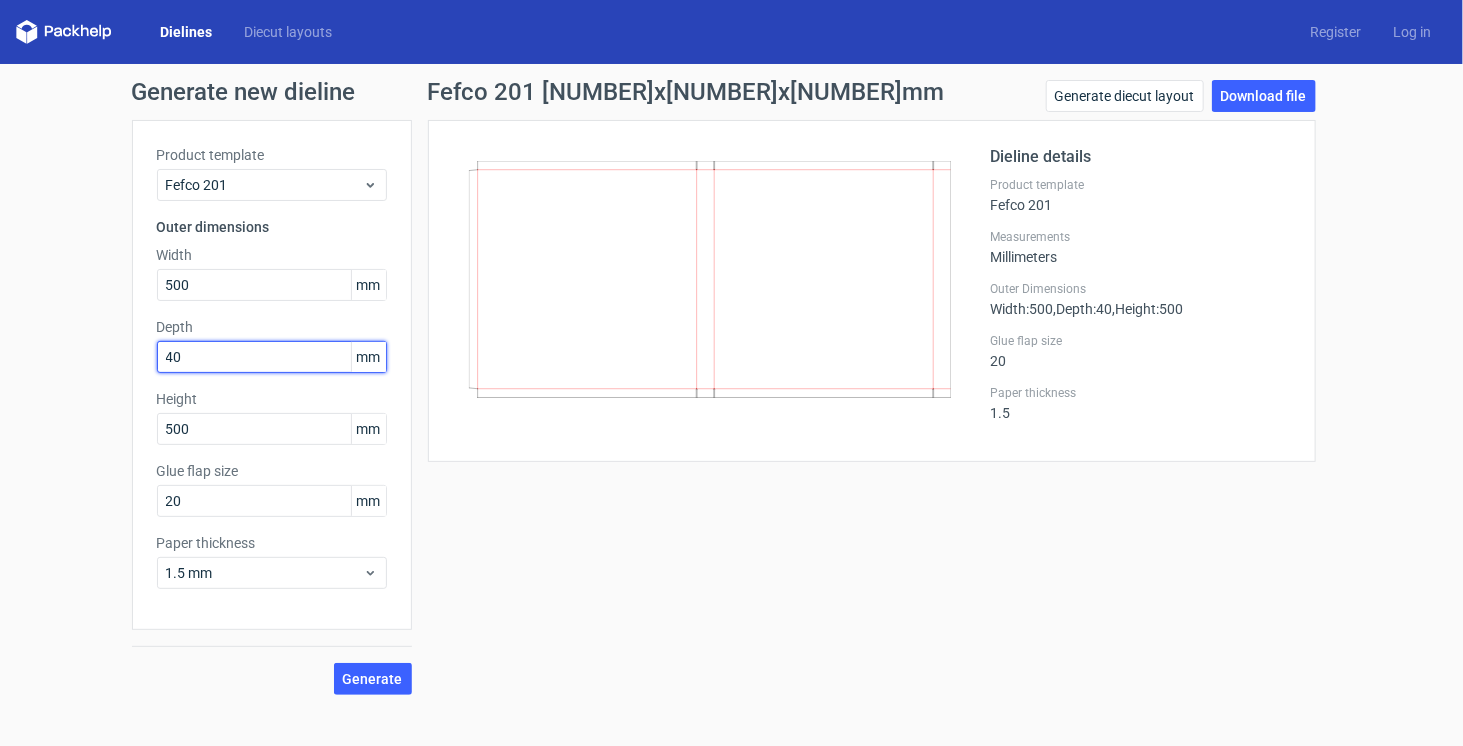click on "40" at bounding box center [272, 357] 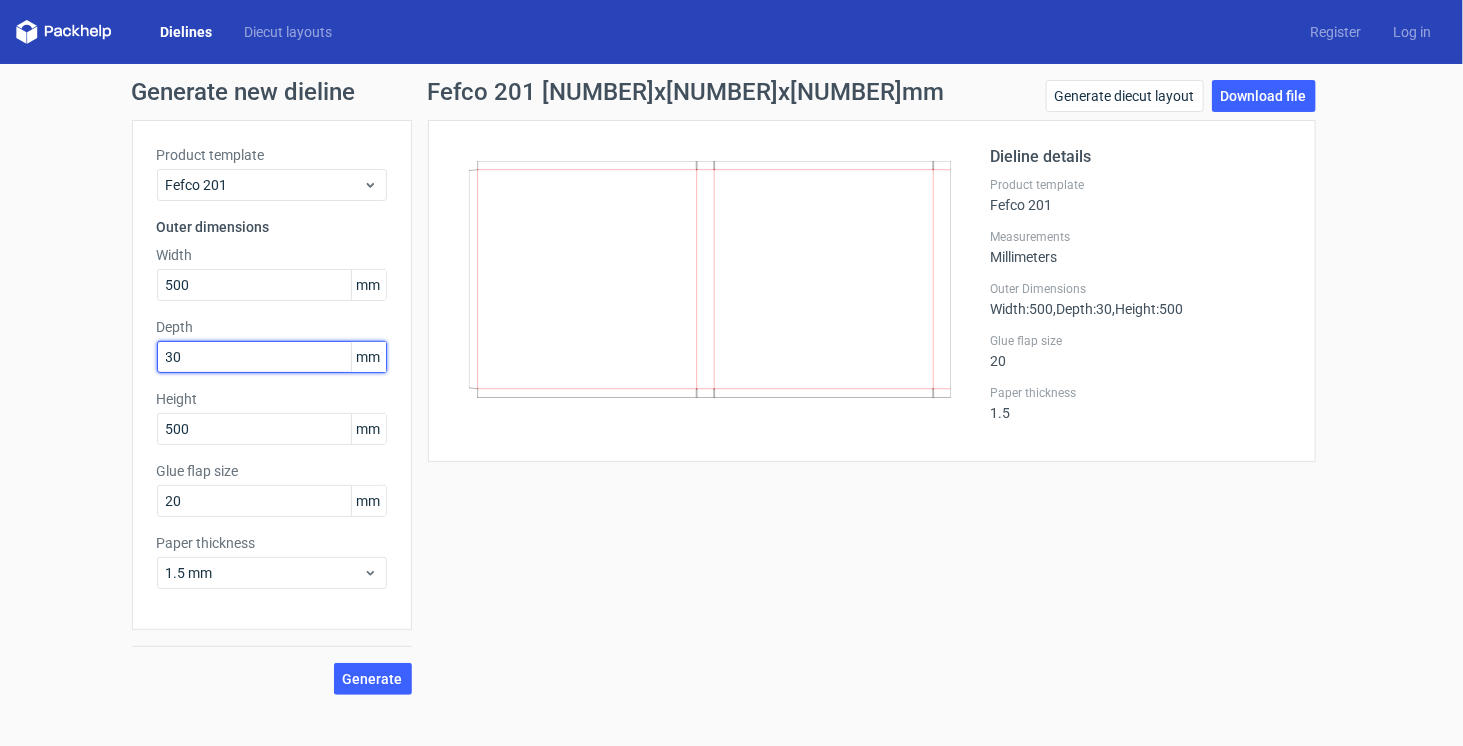 type on "30" 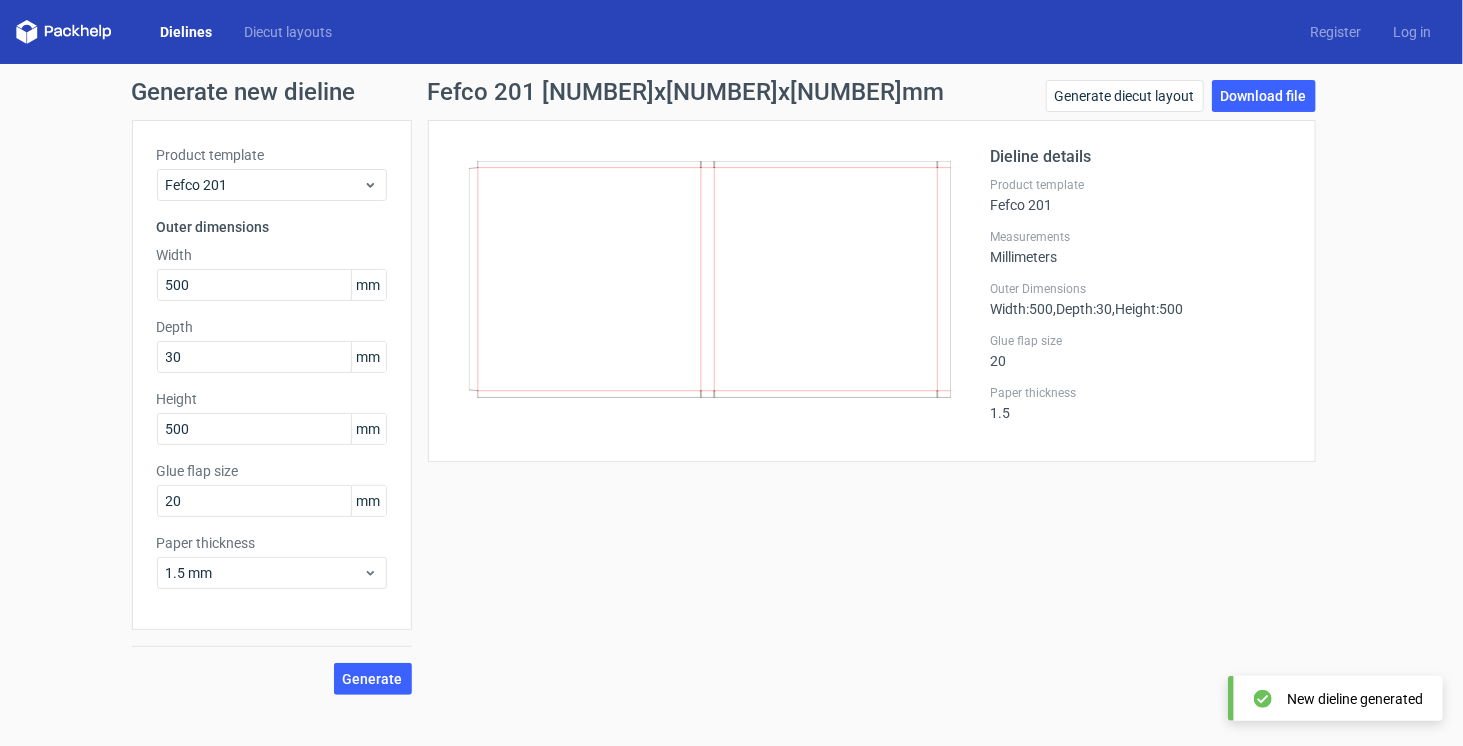 drag, startPoint x: 729, startPoint y: 378, endPoint x: 726, endPoint y: 431, distance: 53.08484 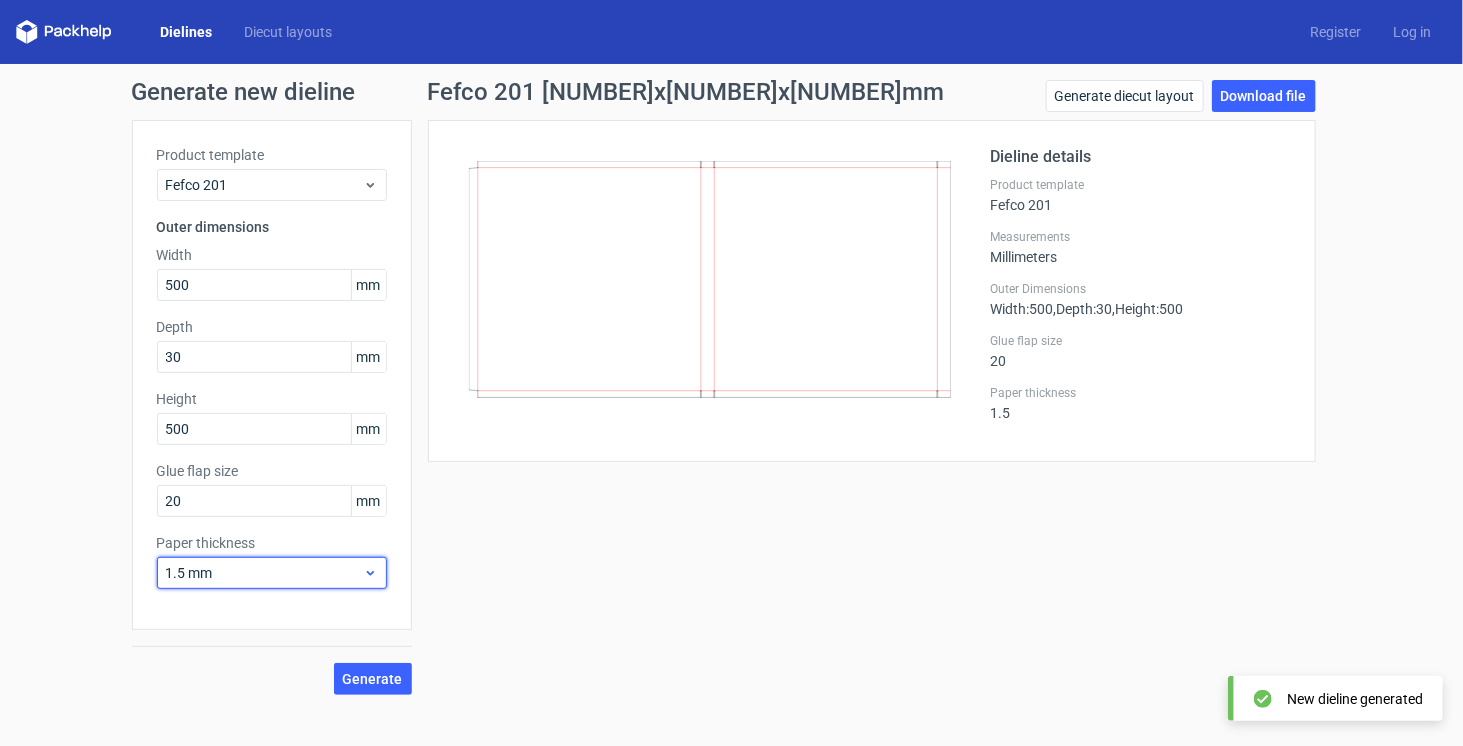 click on "1.5 mm" at bounding box center [272, 573] 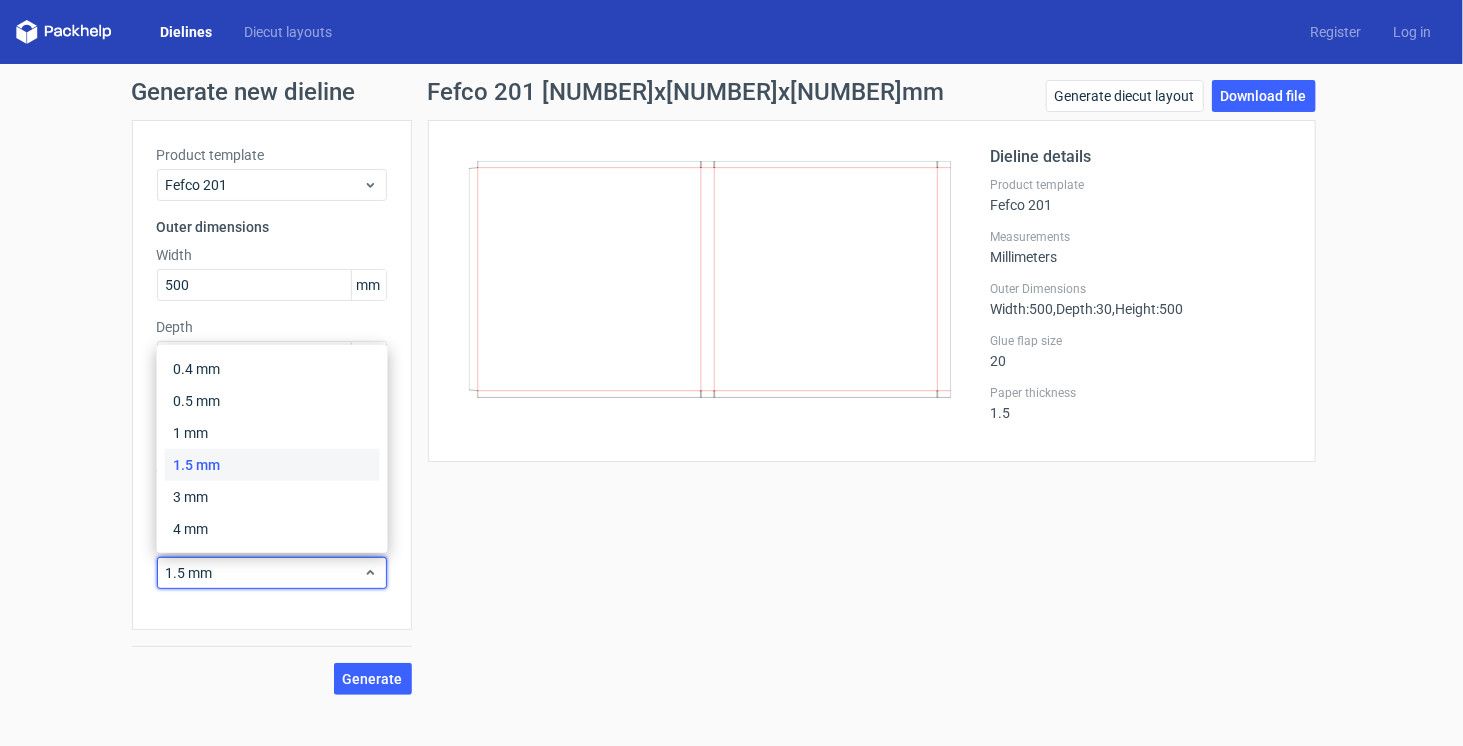 click on "Product template Fefco 201 Outer dimensions Width [NUMBER] mm Depth [NUMBER] mm Height [NUMBER] mm Glue flap size [NUMBER] mm Paper thickness [NUMBER] mm" at bounding box center (272, 375) 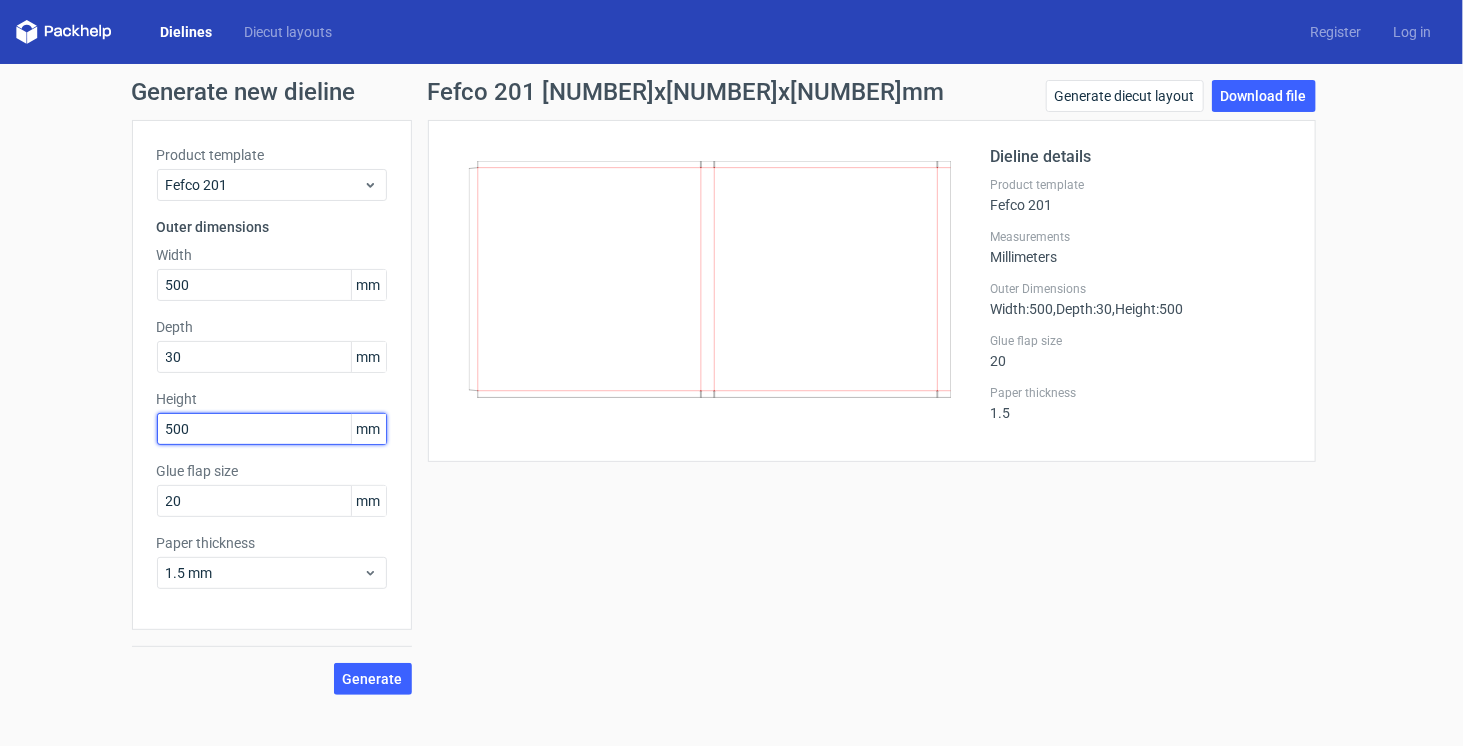 click on "500" at bounding box center (272, 429) 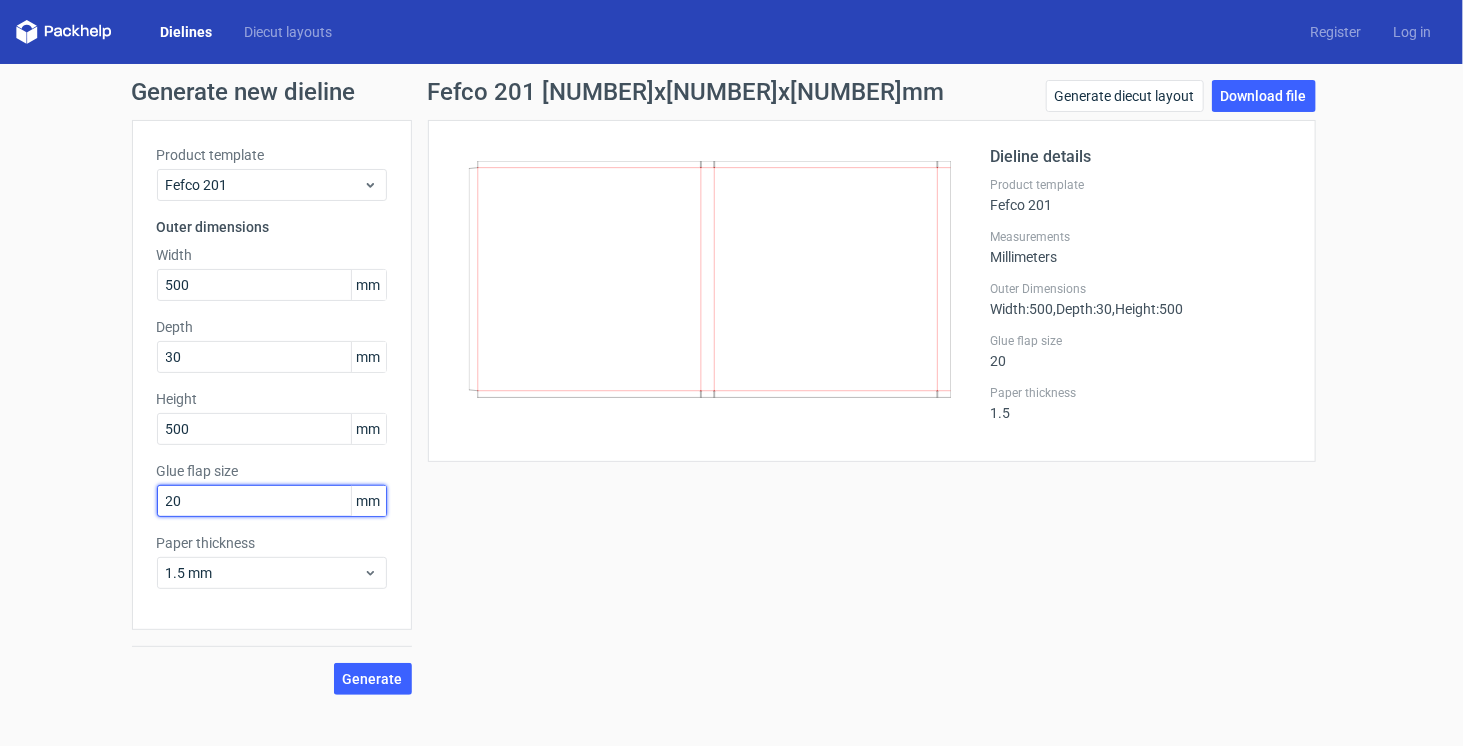 click on "20" at bounding box center (272, 501) 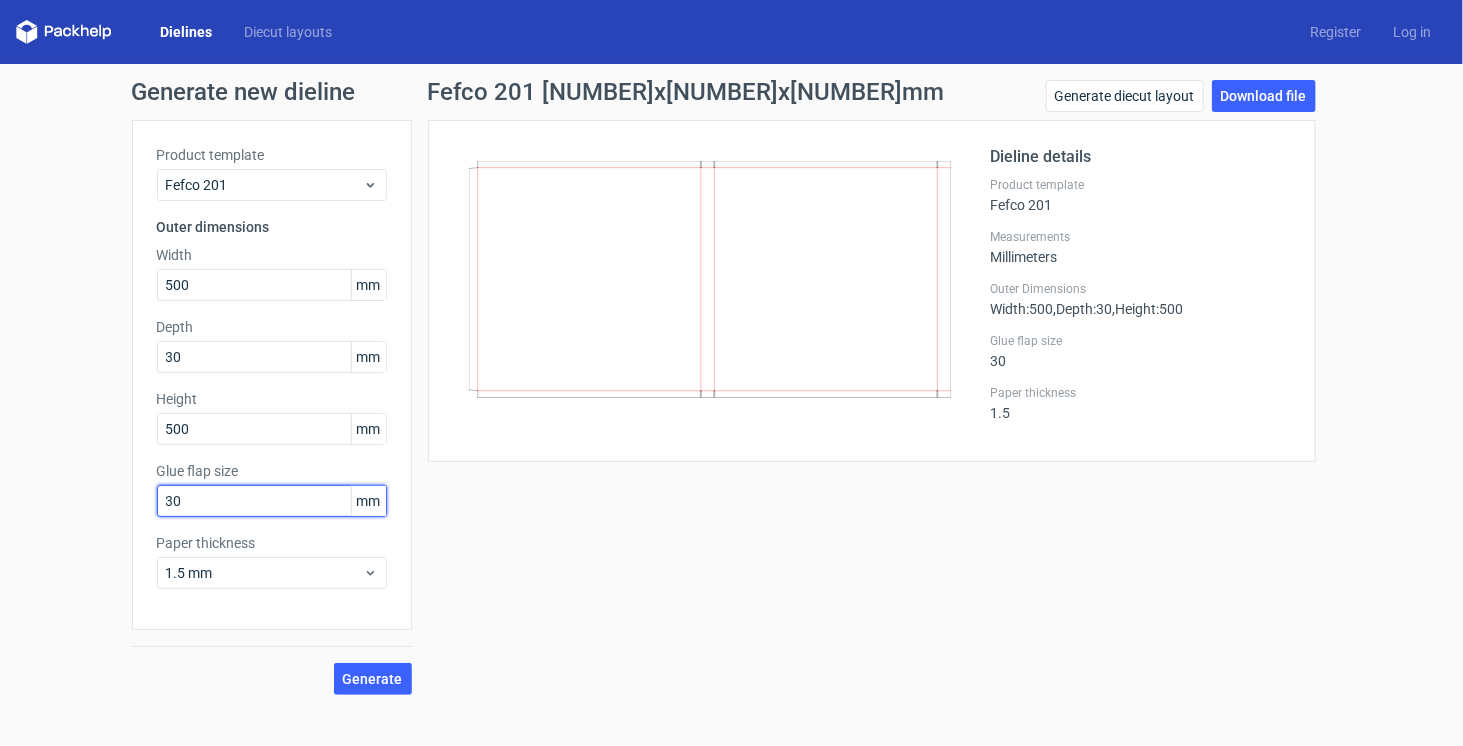 click on "Generate" at bounding box center [373, 679] 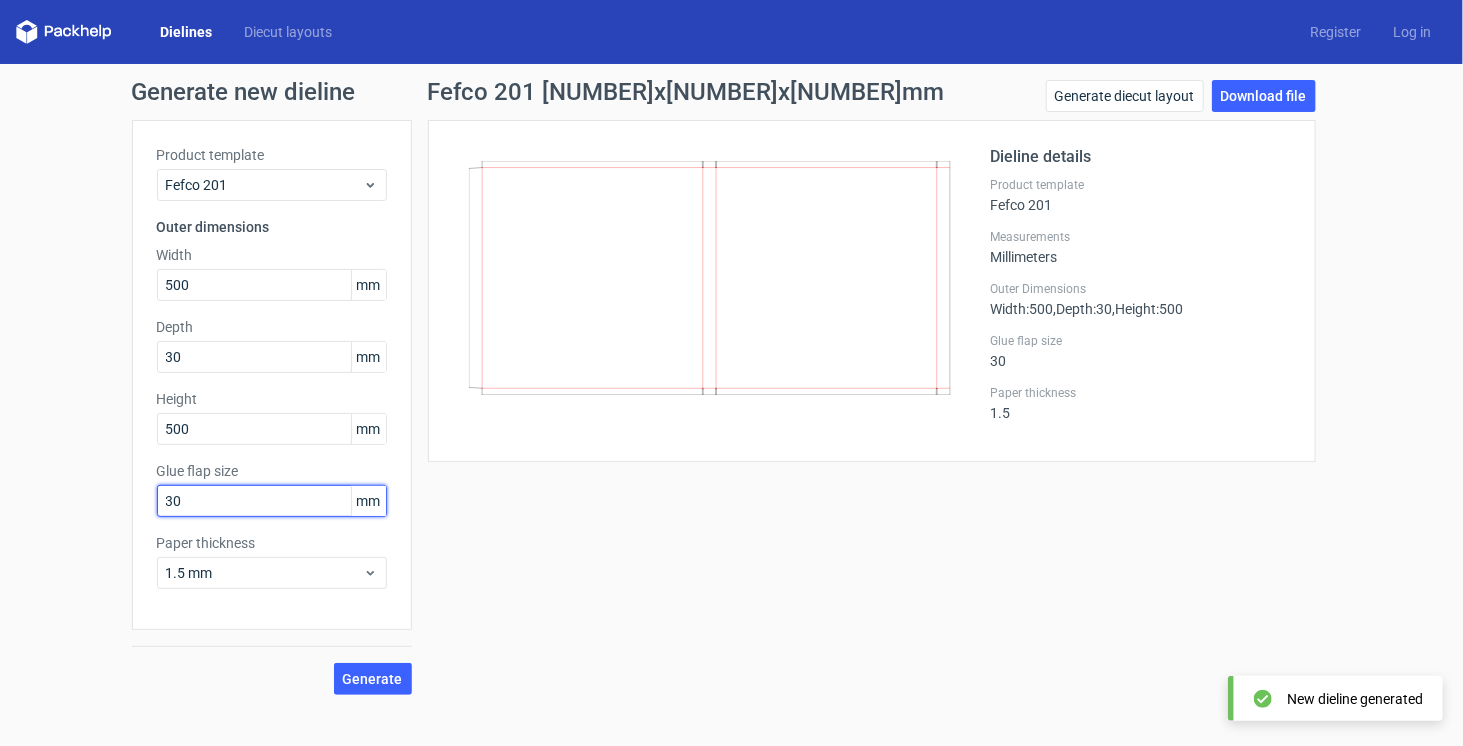 click on "30" at bounding box center [272, 501] 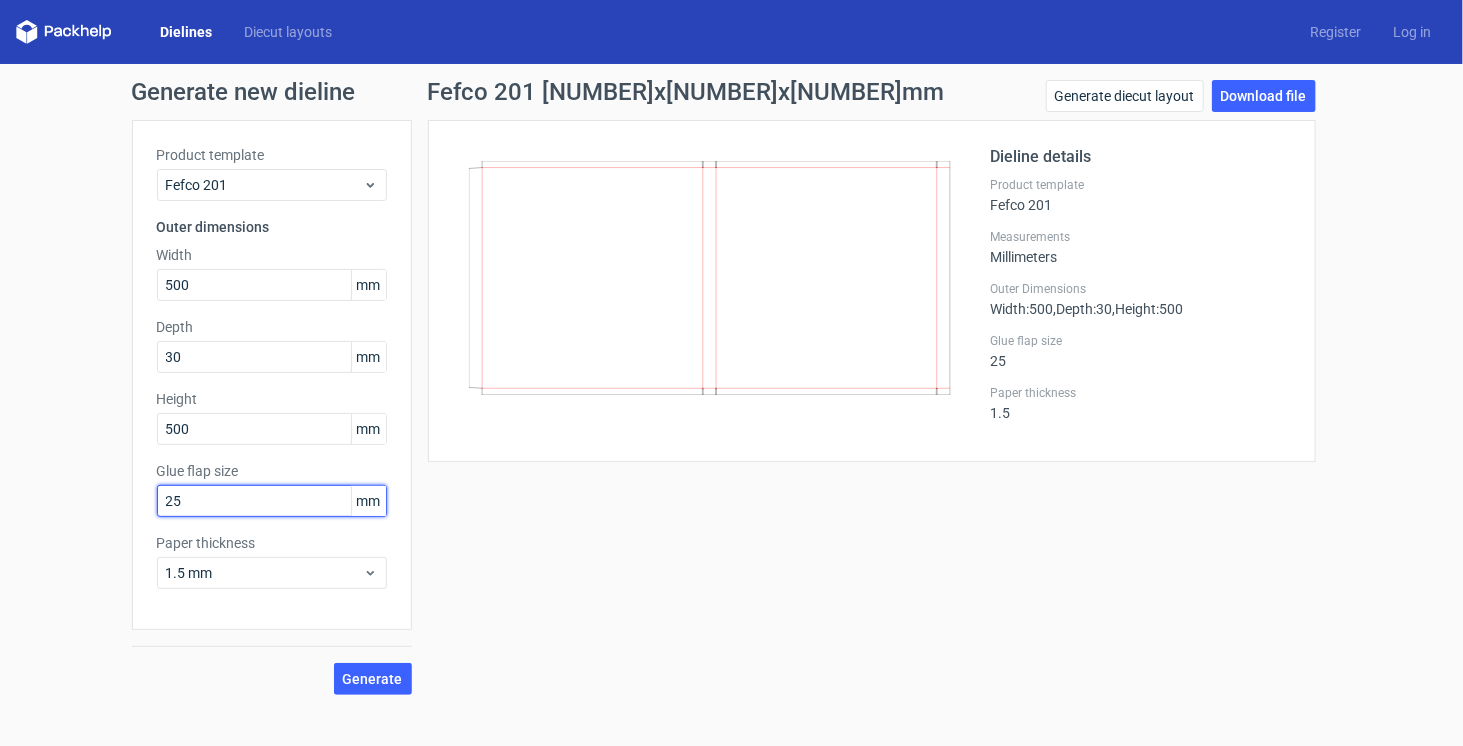 click on "Generate" at bounding box center (373, 679) 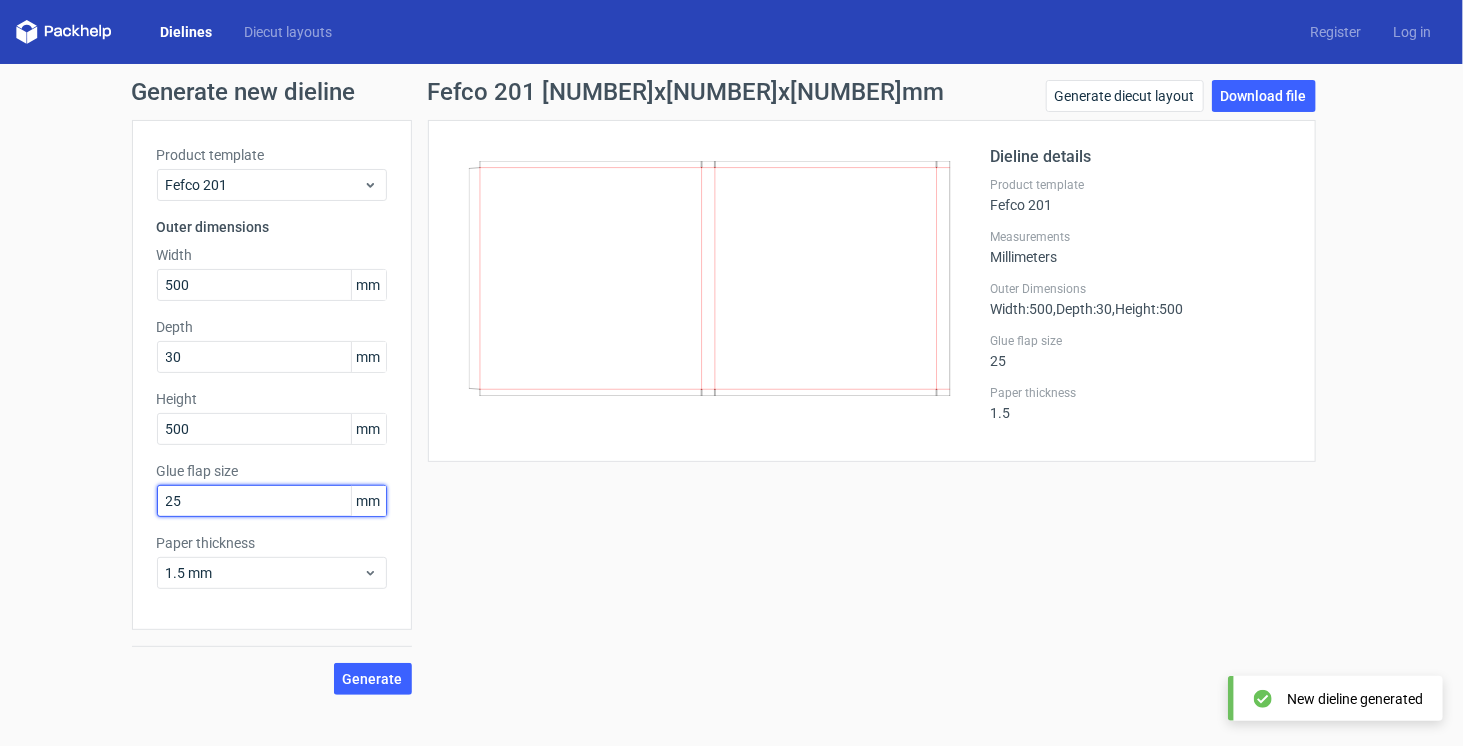 click on "25" at bounding box center (272, 501) 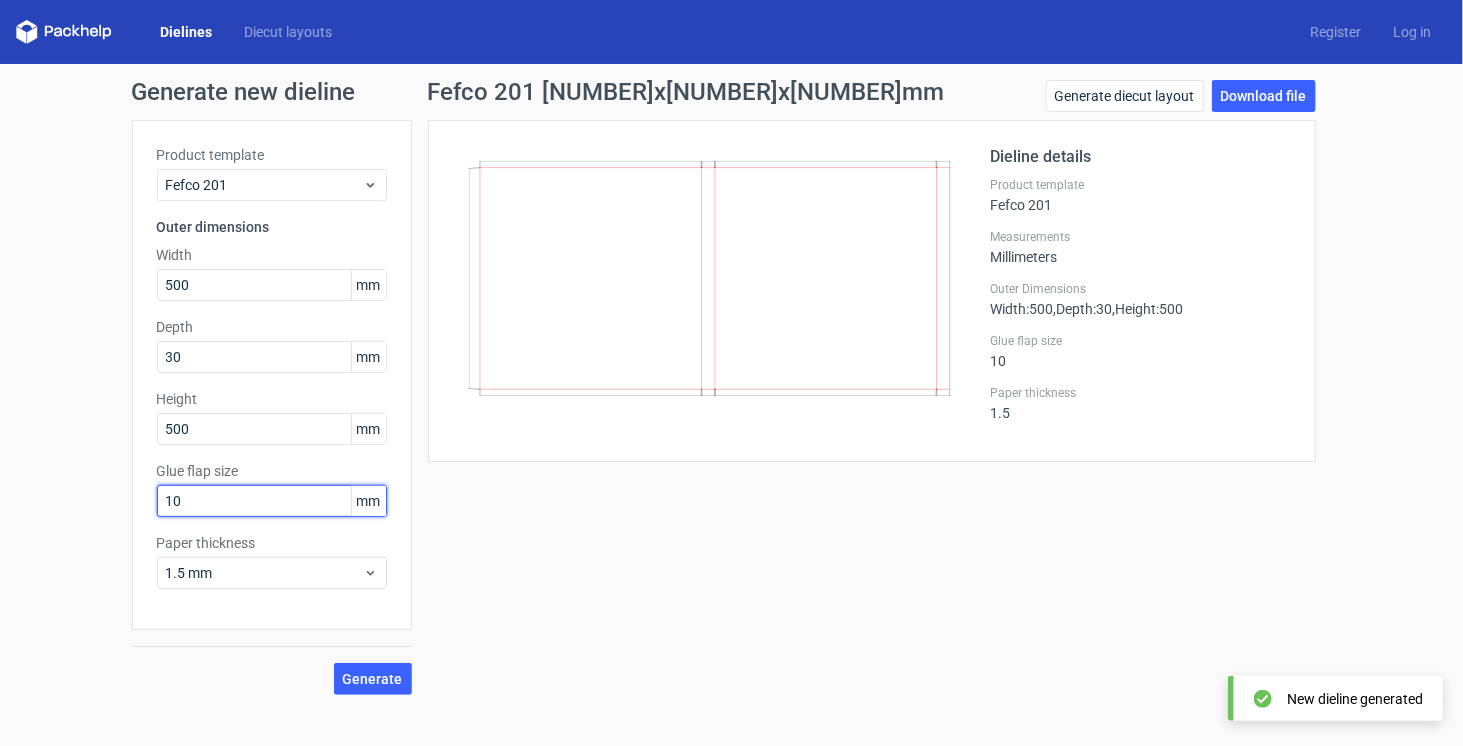 click on "Generate" at bounding box center (373, 679) 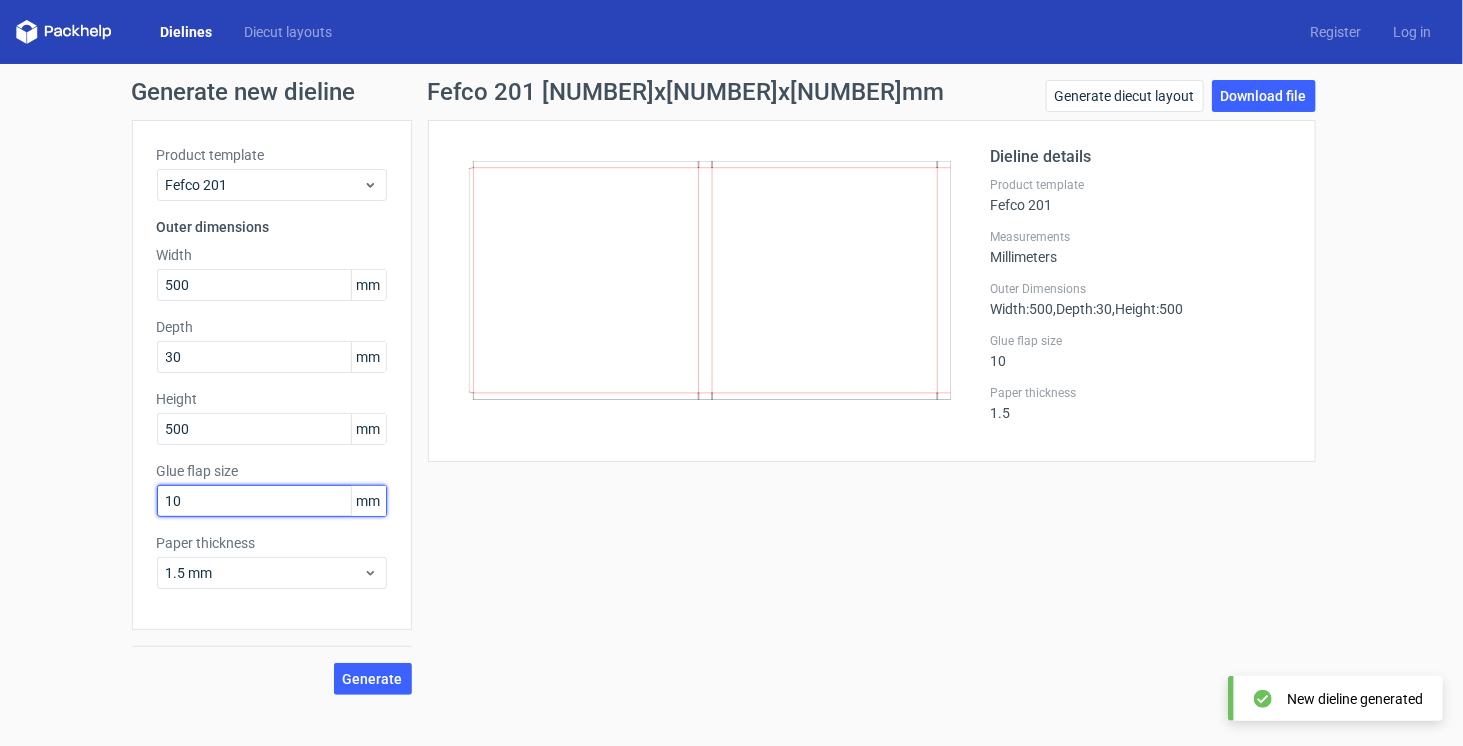 click on "10" at bounding box center (272, 501) 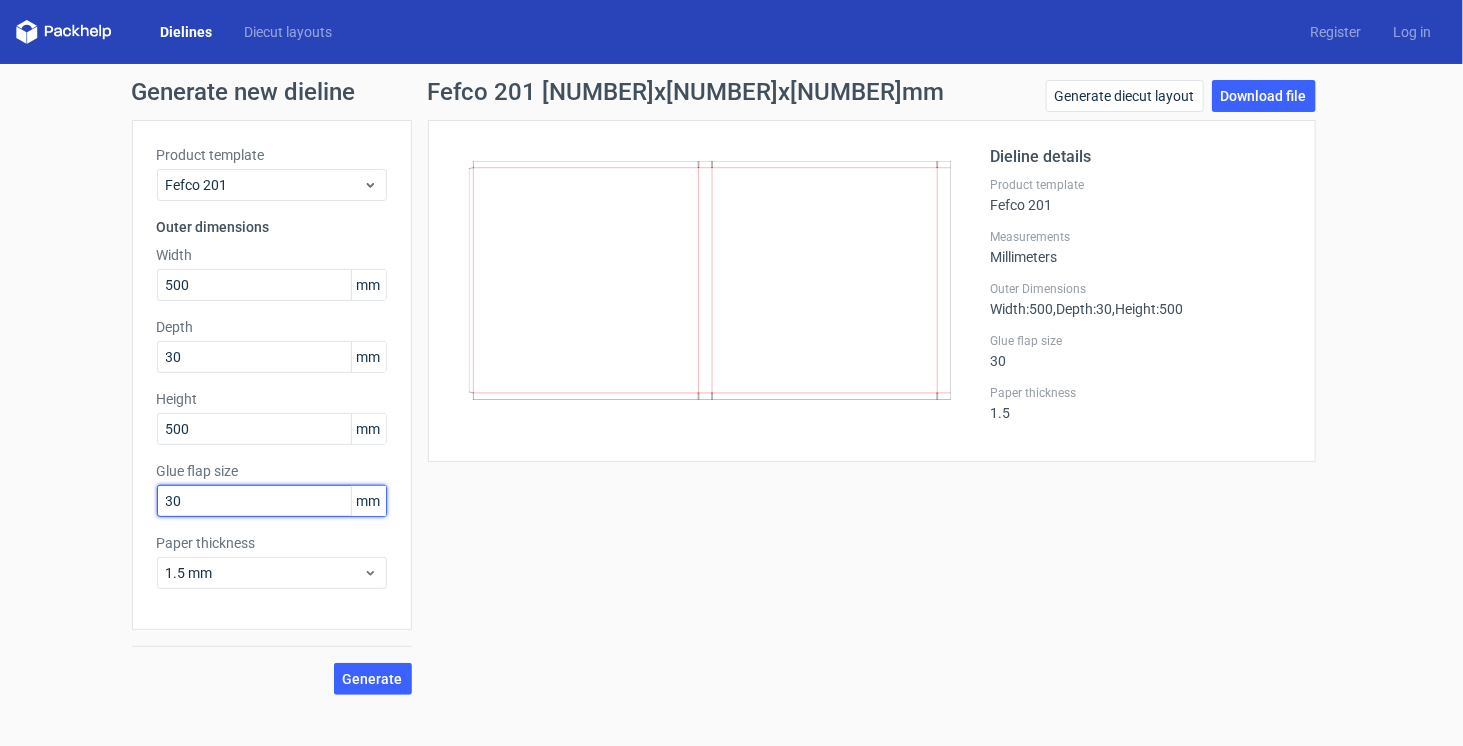 type on "30" 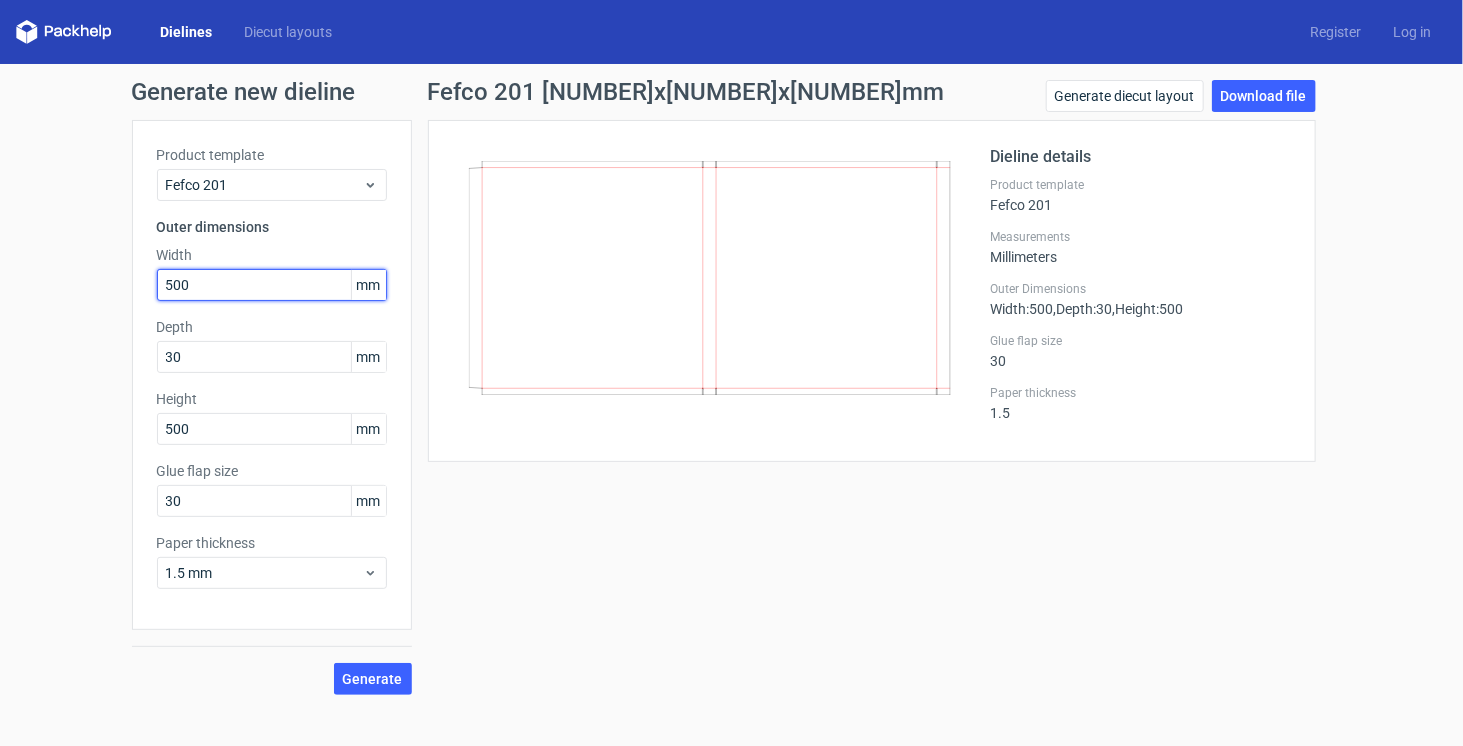 click on "500" at bounding box center [272, 285] 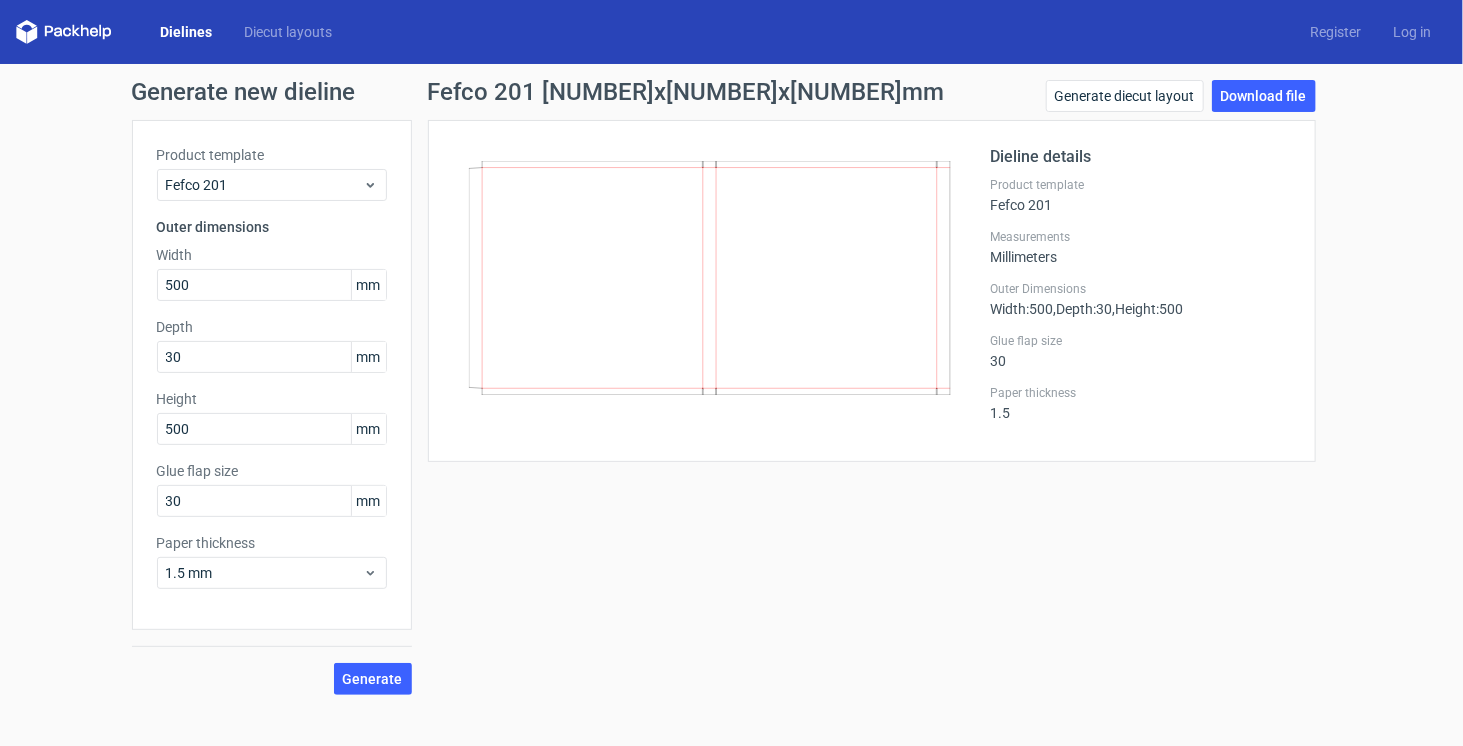 click on "Fefco 201 [NUMBER]x[NUMBER]x[NUMBER]mm Generate diecut layout Download file Dieline details Product template Fefco 201 Measurements Millimeters Outer Dimensions Width : [NUMBER] , Depth : [NUMBER] , Height : [NUMBER] Glue flap size [NUMBER] Paper thickness [NUMBER]" at bounding box center (872, 387) 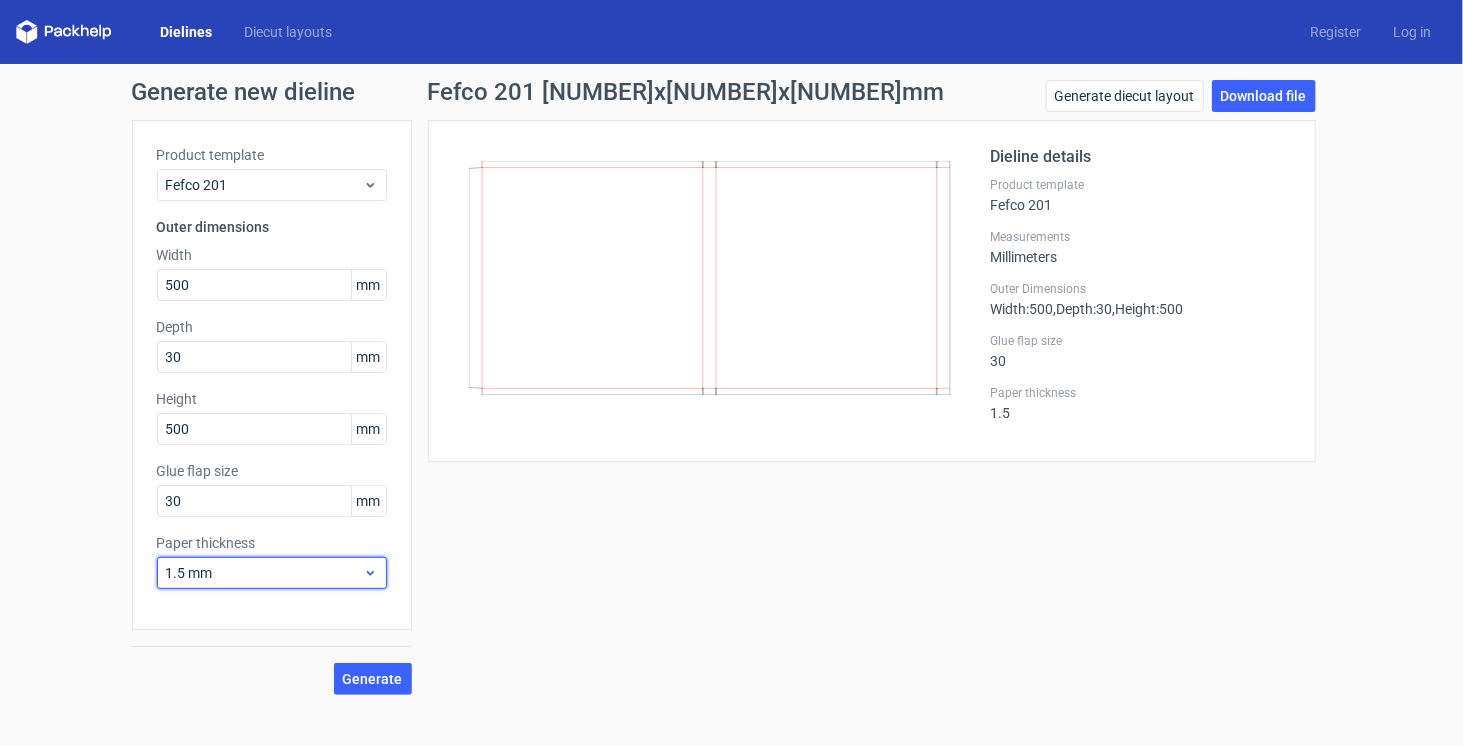 click on "1.5 mm" at bounding box center [272, 573] 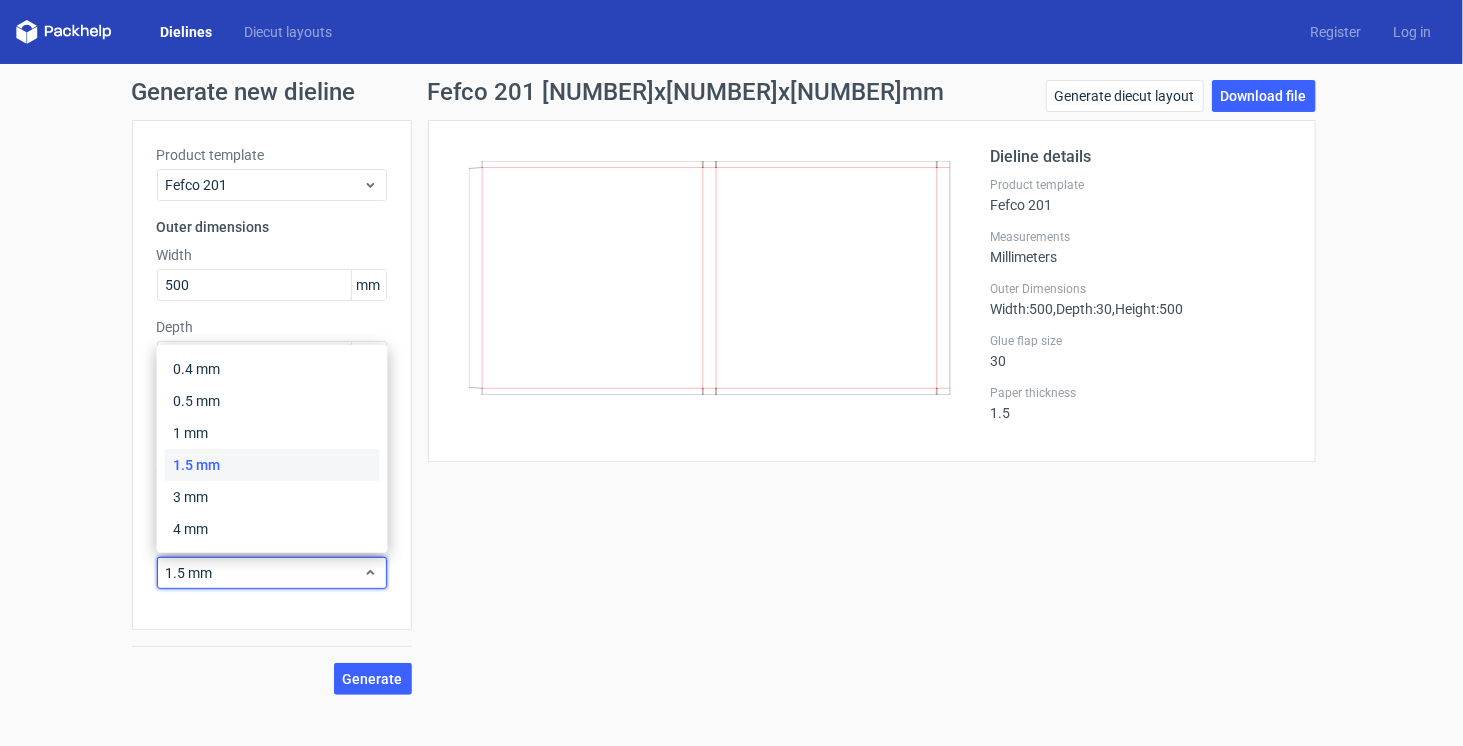 click on "Fefco 201 [NUMBER]x[NUMBER]x[NUMBER]mm Generate diecut layout Download file Dieline details Product template Fefco 201 Measurements Millimeters Outer Dimensions Width : [NUMBER] , Depth : [NUMBER] , Height : [NUMBER] Glue flap size [NUMBER] Paper thickness [NUMBER]" at bounding box center [872, 387] 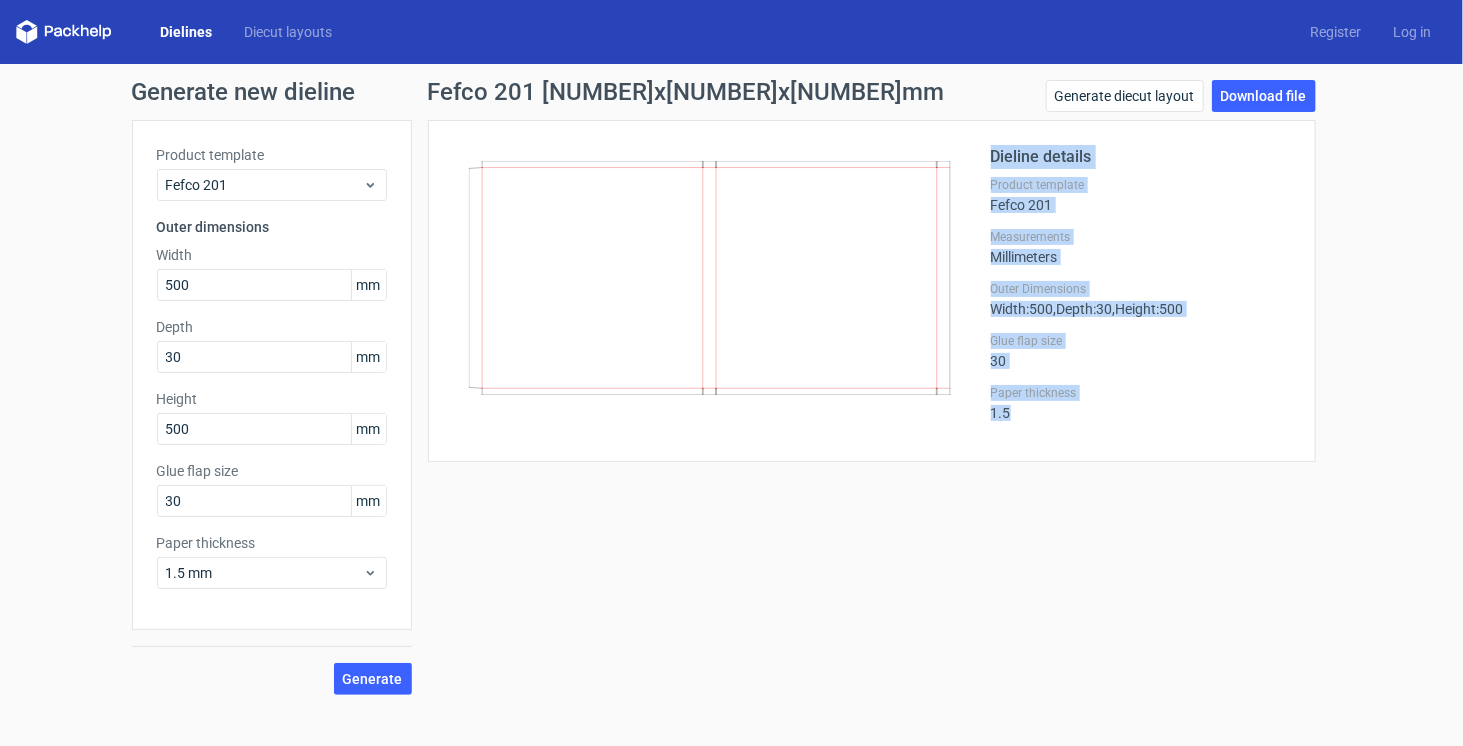drag, startPoint x: 460, startPoint y: 136, endPoint x: 1069, endPoint y: 472, distance: 695.5408 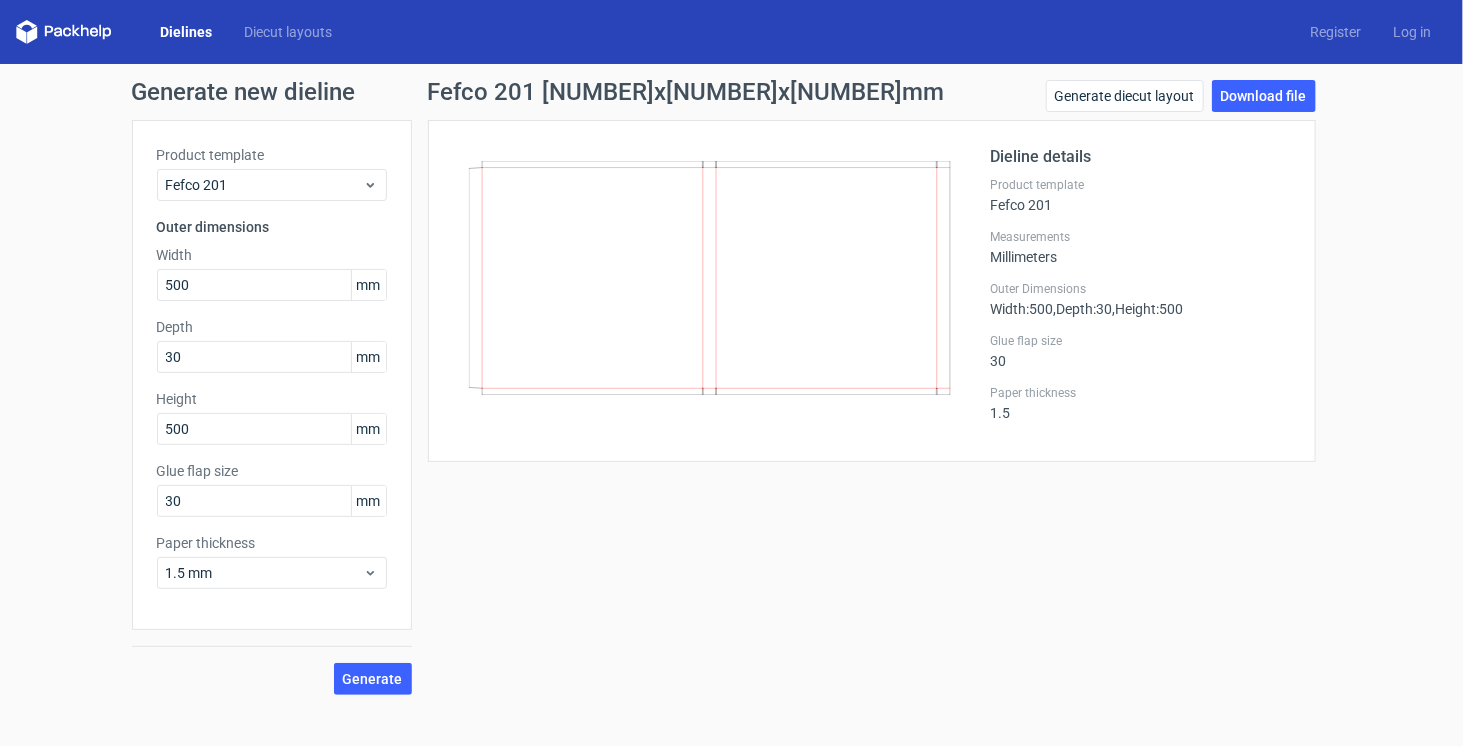 click on "Dieline details Product template Fefco 201 Measurements Millimeters Outer Dimensions Width : [NUMBER] , Depth : [NUMBER] , Height : [NUMBER] Glue flap size [NUMBER] Paper thickness [NUMBER]" at bounding box center [872, 291] 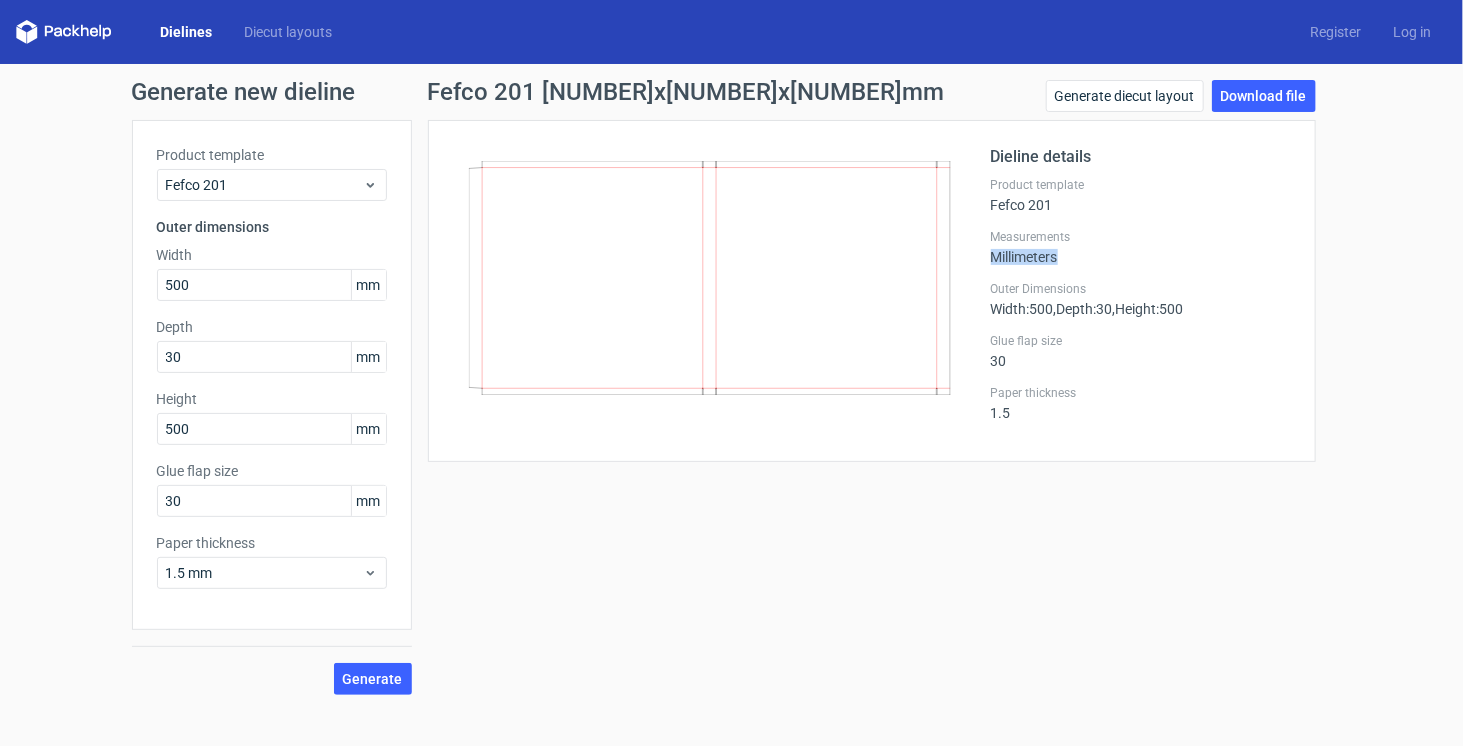 click on "Measurements Millimeters" at bounding box center [1141, 247] 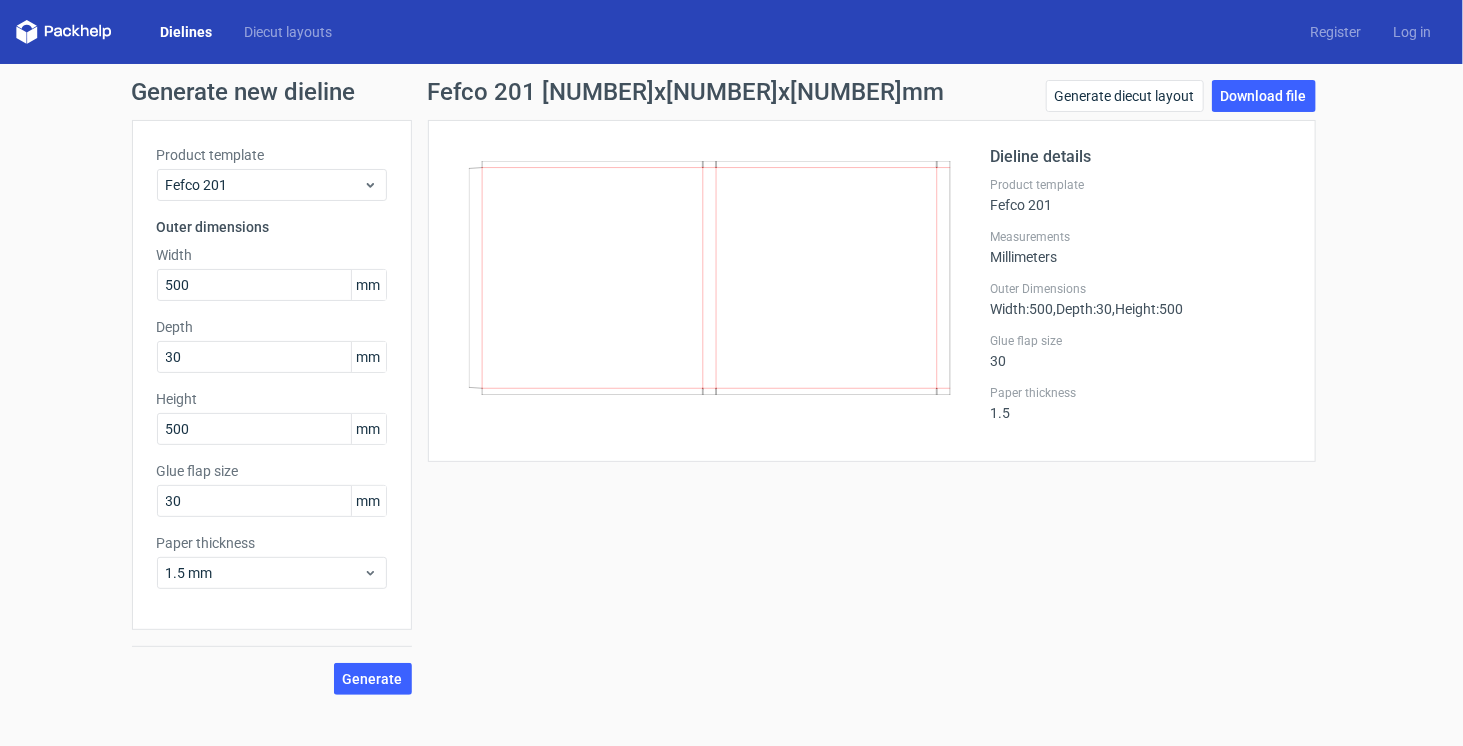 click on "Dieline details Product template Fefco 201 Measurements Millimeters Outer Dimensions Width : [NUMBER] , Depth : [NUMBER] , Height : [NUMBER] Glue flap size [NUMBER] Paper thickness [NUMBER]" at bounding box center (872, 291) 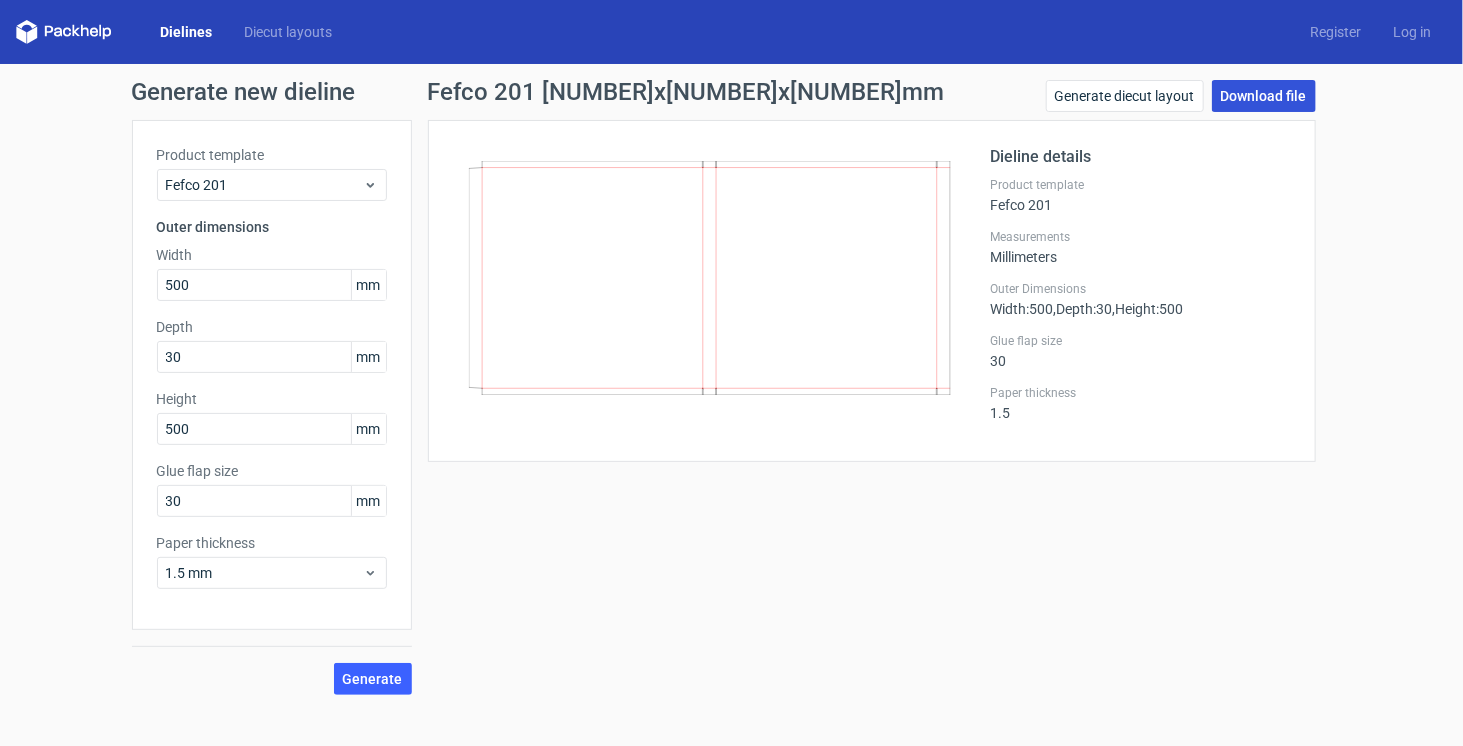 click on "Download file" at bounding box center [1264, 96] 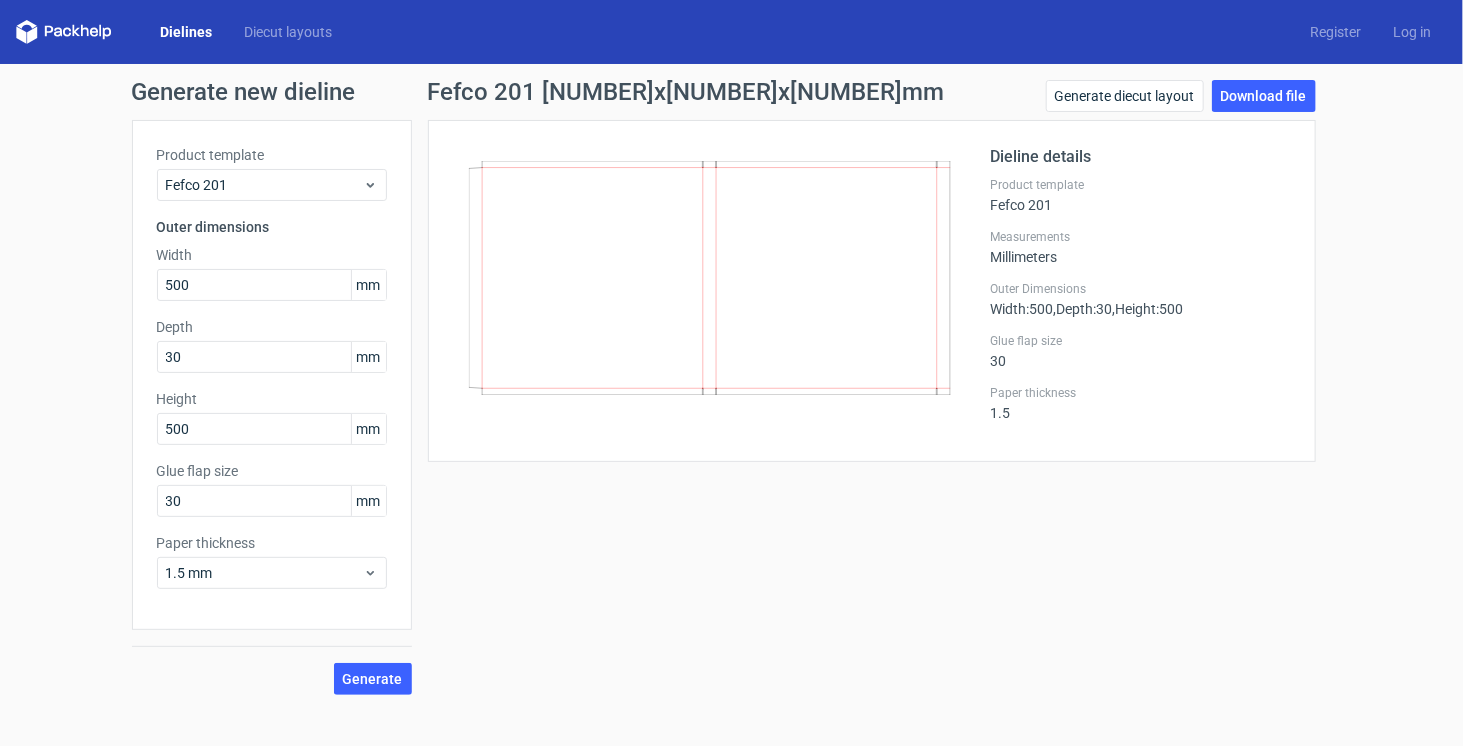 click on "Generate new dieline Product template Fefco 201 Outer dimensions Width [NUMBER] mm Depth [NUMBER] mm Height [NUMBER] mm Glue flap size [NUMBER] mm Paper thickness [NUMBER] mm Generate Fefco 201 [NUMBER]x[NUMBER]x[NUMBER]mm Generate diecut layout Download file Dieline details Product template Fefco 201 Measurements Millimeters Outer Dimensions Width : [NUMBER] , Depth : [NUMBER] , Height : [NUMBER] Glue flap size [NUMBER] Paper thickness [NUMBER]" at bounding box center (731, 405) 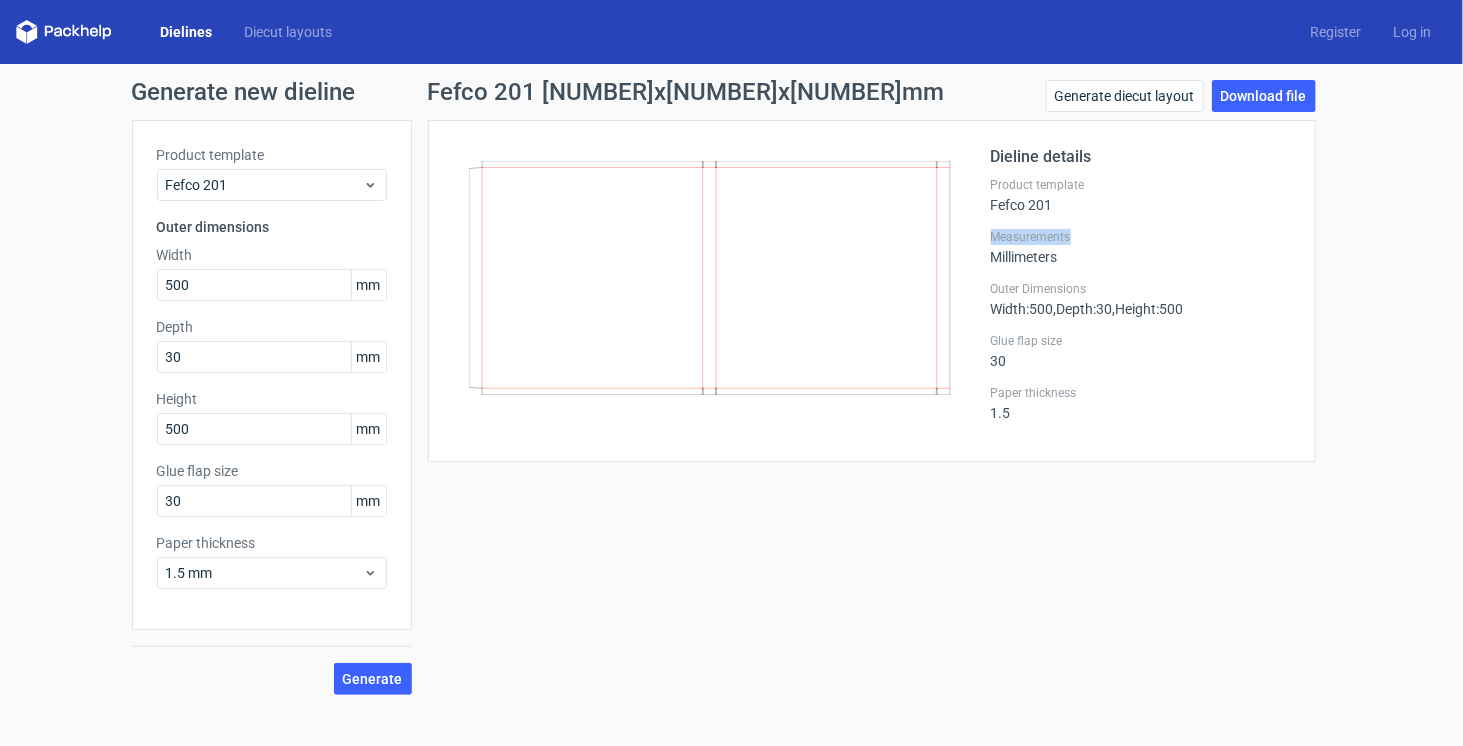 click on "Dieline details Product template Fefco 201 Measurements Millimeters Outer Dimensions Width : [NUMBER] , Depth : [NUMBER] , Height : [NUMBER] Glue flap size [NUMBER] Paper thickness [NUMBER]" at bounding box center [1141, 291] 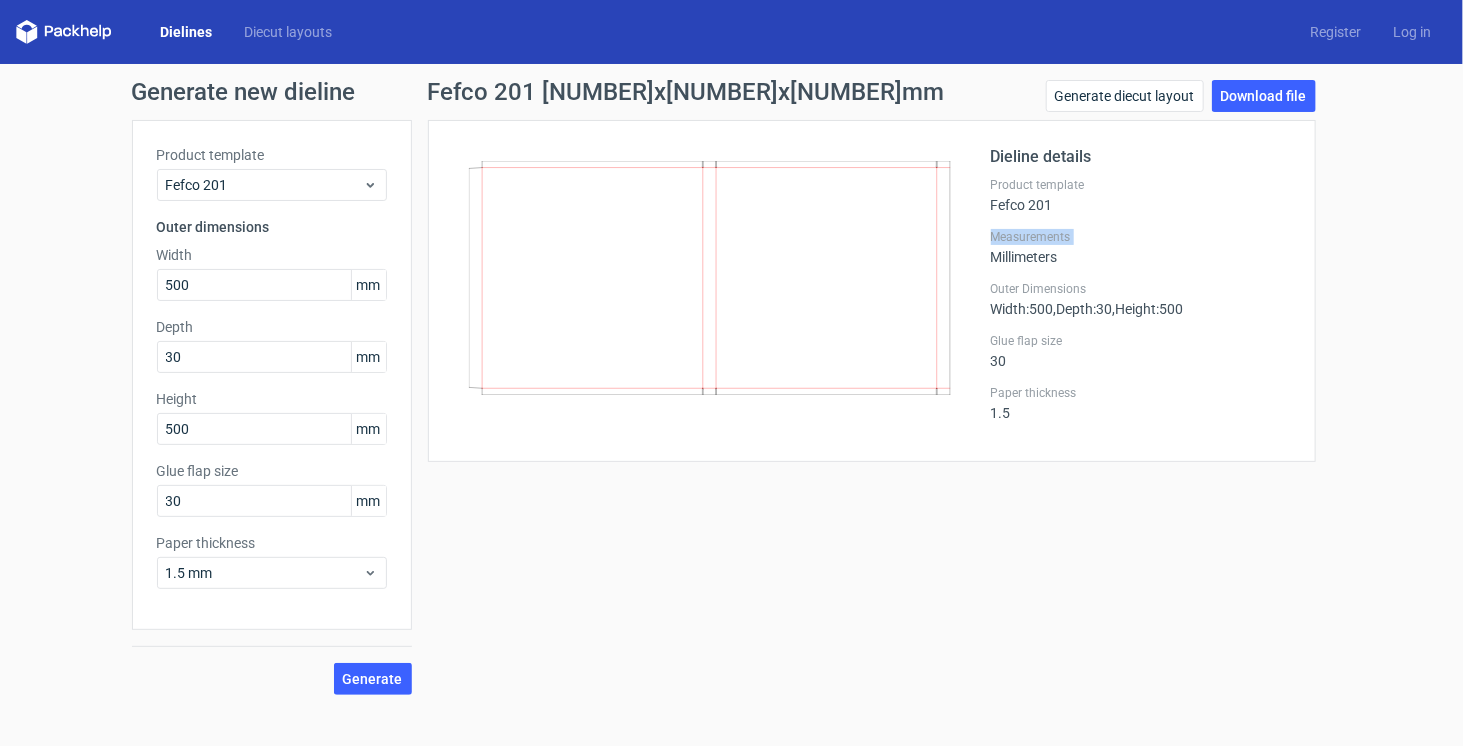 click on "Dieline details Product template Fefco 201 Measurements Millimeters Outer Dimensions Width : [NUMBER] , Depth : [NUMBER] , Height : [NUMBER] Glue flap size [NUMBER] Paper thickness [NUMBER]" at bounding box center (1141, 291) 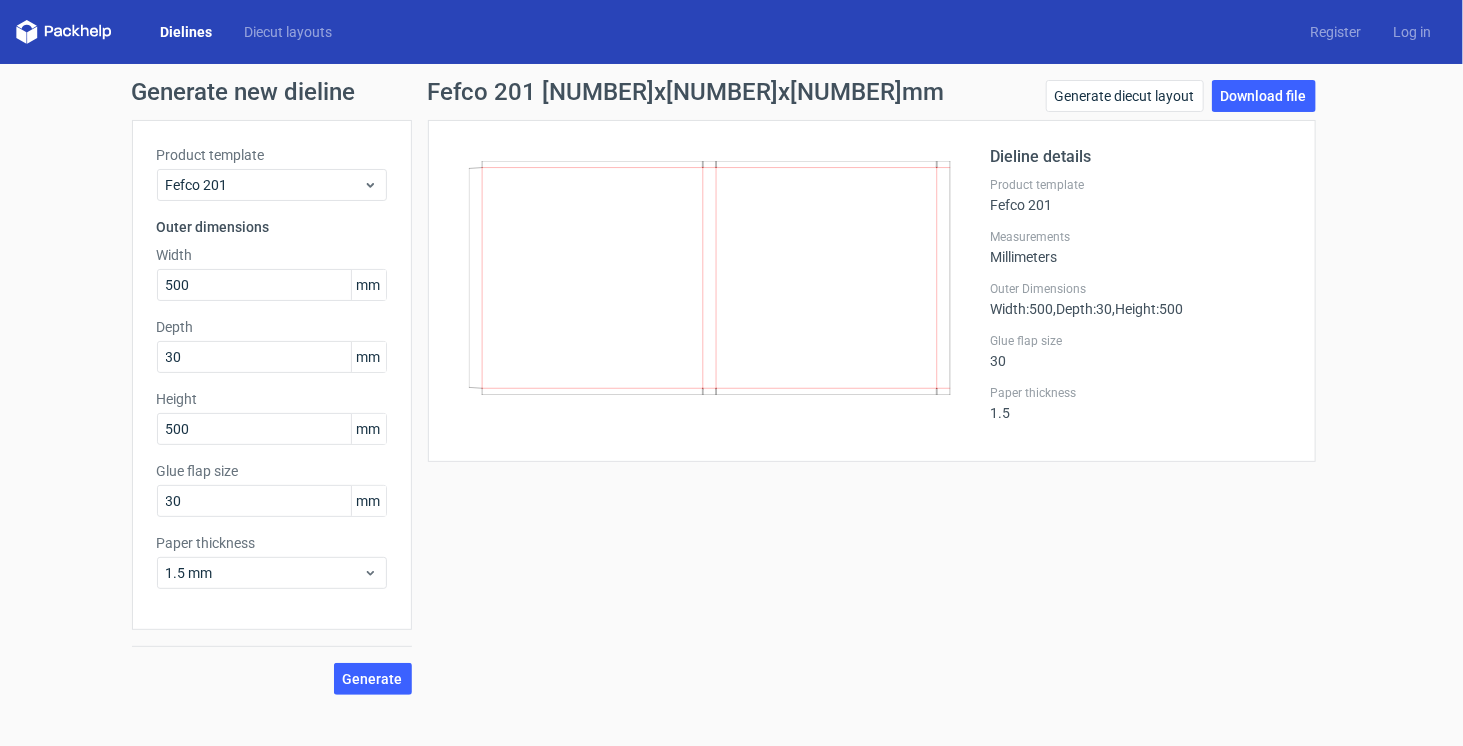 click on "Width : [NUMBER]" at bounding box center (1022, 309) 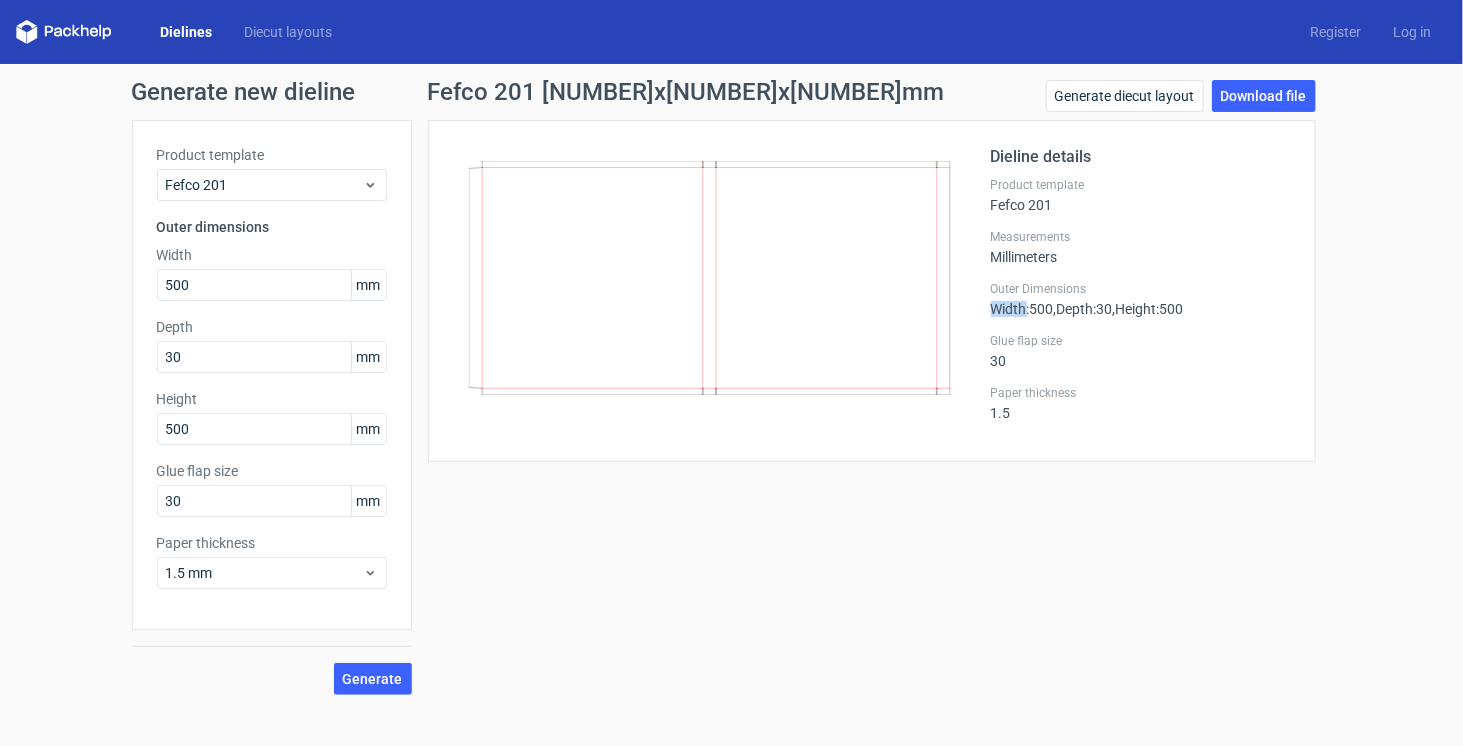 click on "Width : [NUMBER]" at bounding box center [1022, 309] 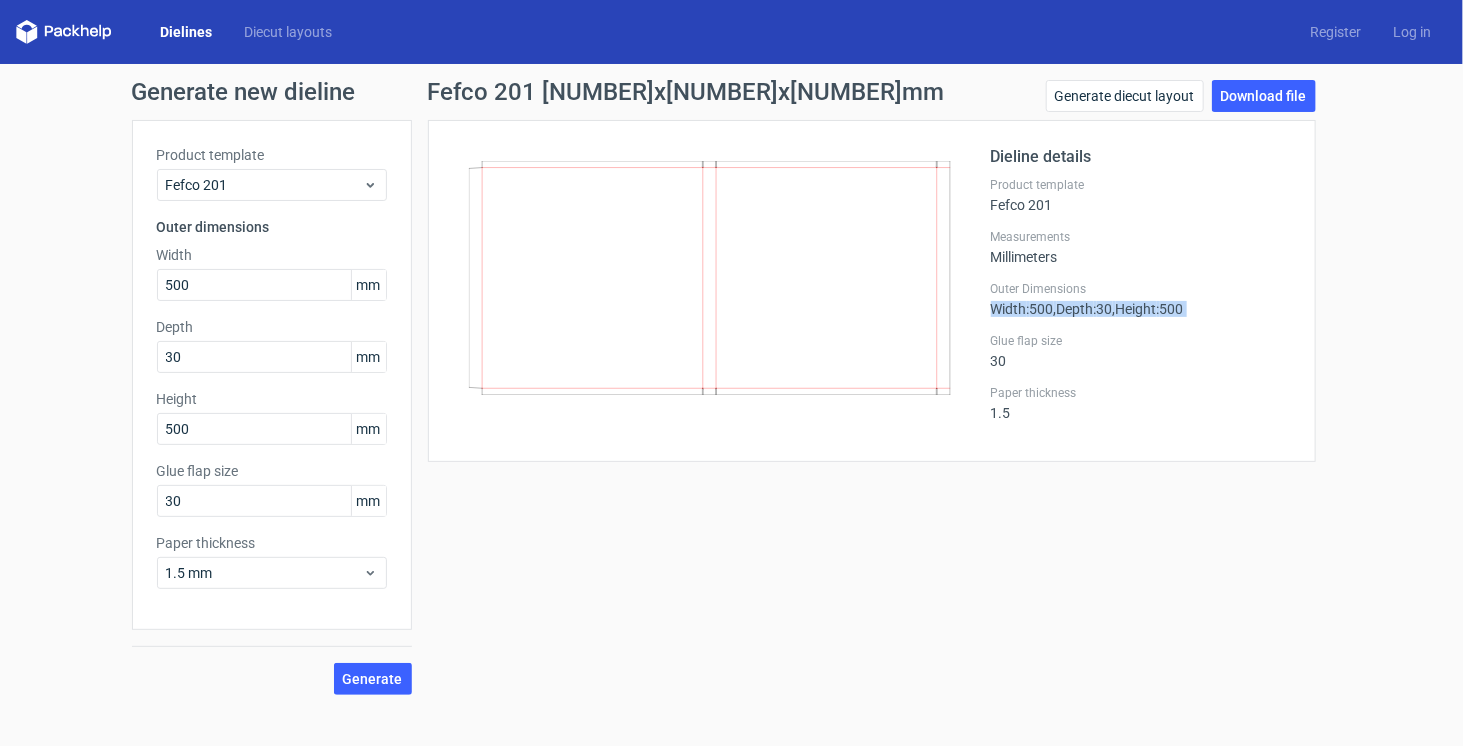 click on "Width : [NUMBER]" at bounding box center [1022, 309] 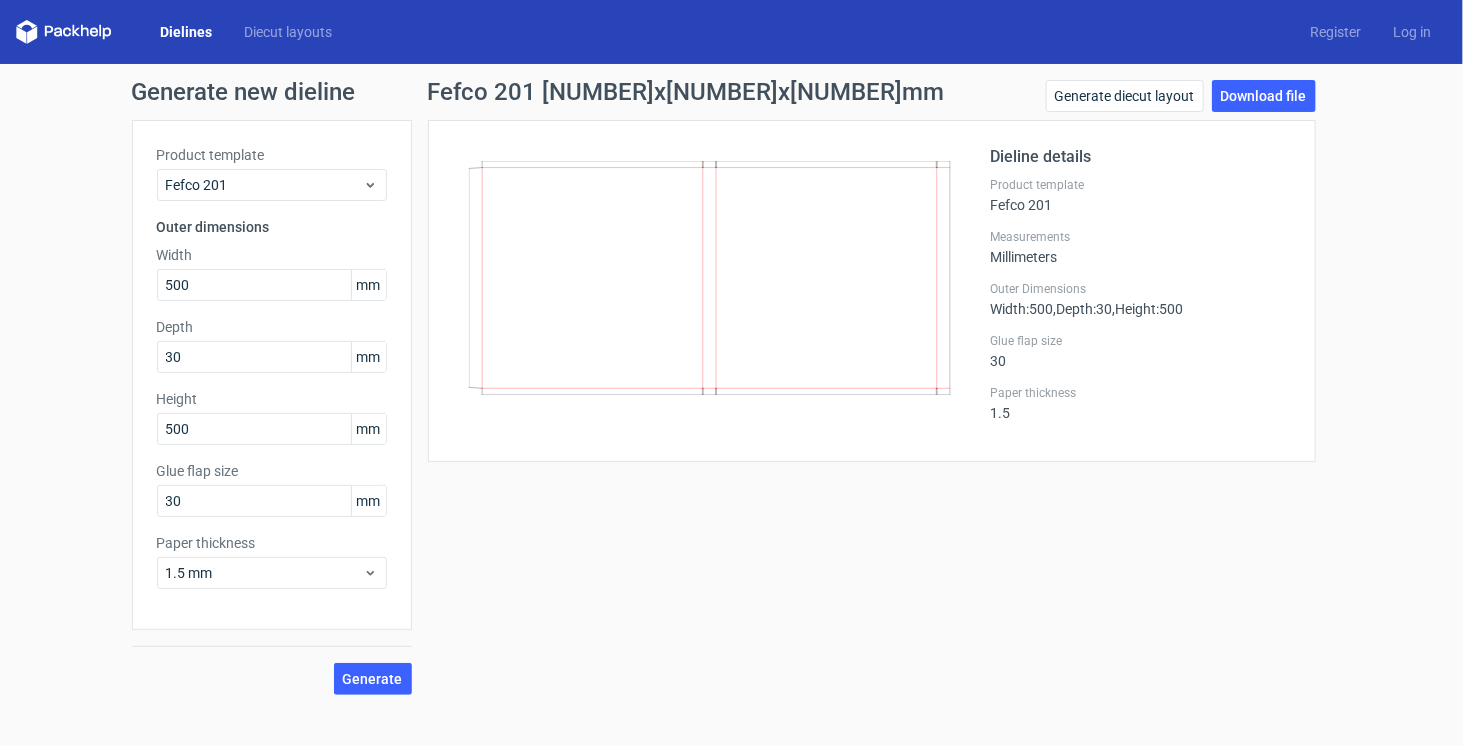 click on "Generate new dieline Product template Fefco 201 Outer dimensions Width [NUMBER] mm Depth [NUMBER] mm Height [NUMBER] mm Glue flap size [NUMBER] mm Paper thickness [NUMBER] mm Generate Fefco 201 [NUMBER]x[NUMBER]x[NUMBER]mm Generate diecut layout Download file Dieline details Product template Fefco 201 Measurements Millimeters Outer Dimensions Width : [NUMBER] , Depth : [NUMBER] , Height : [NUMBER] Glue flap size [NUMBER] Paper thickness [NUMBER]" at bounding box center [731, 387] 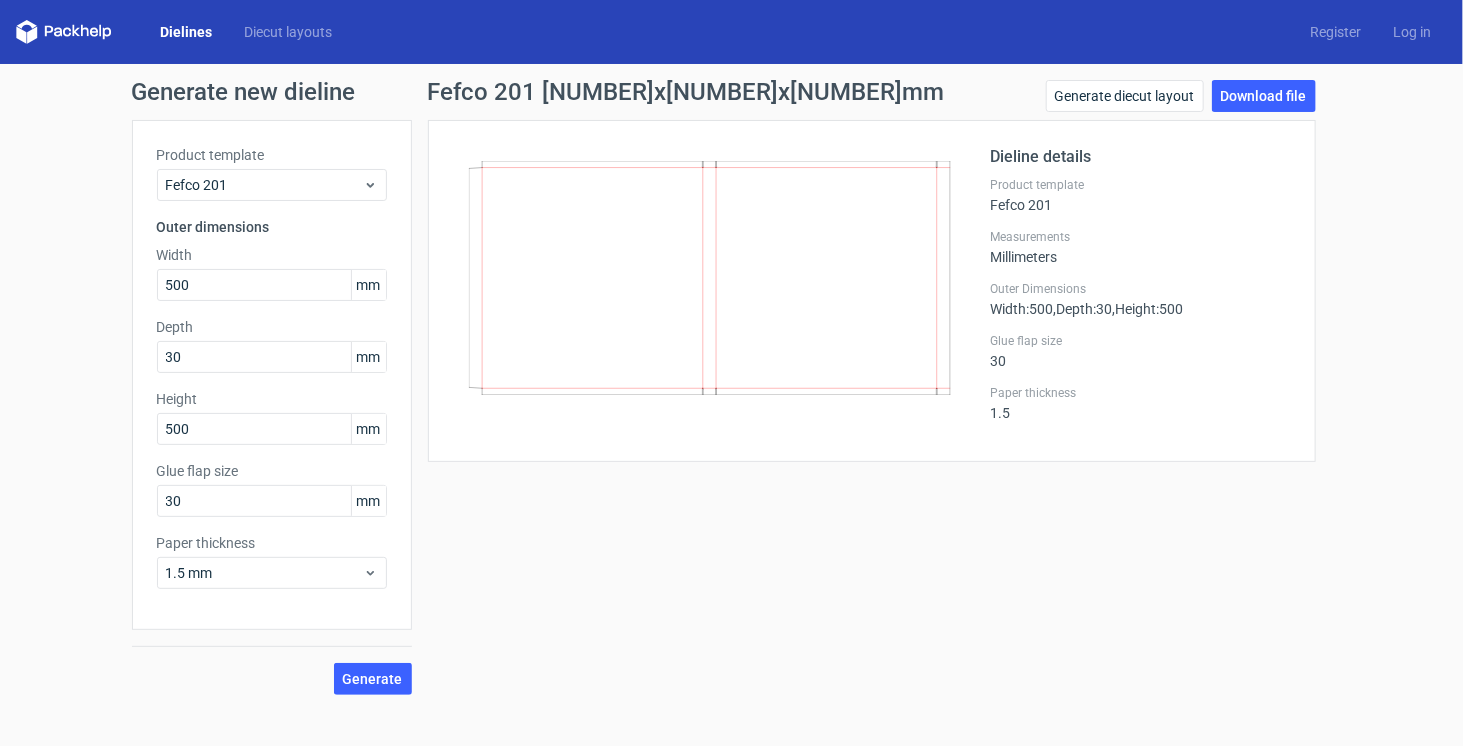 click on "Dielines" at bounding box center [186, 32] 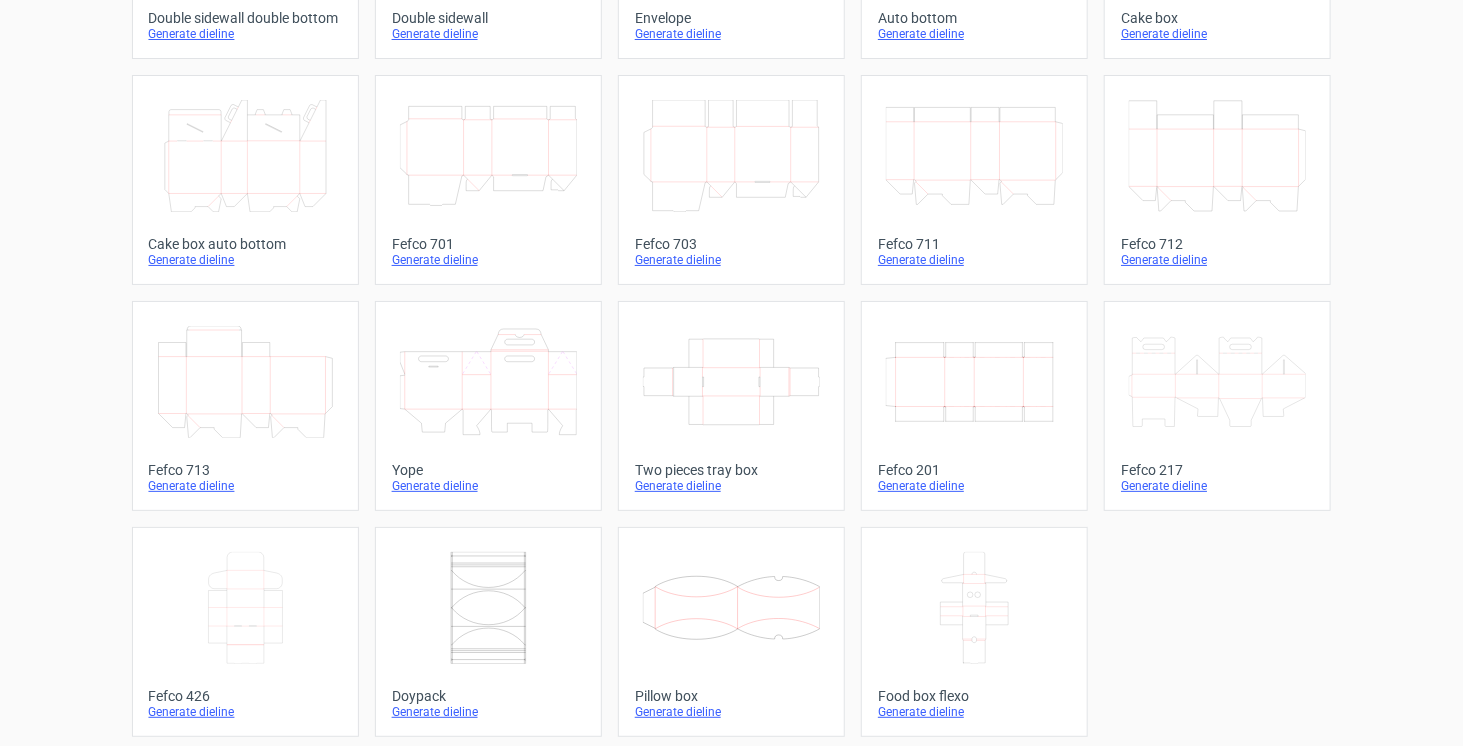 scroll, scrollTop: 499, scrollLeft: 0, axis: vertical 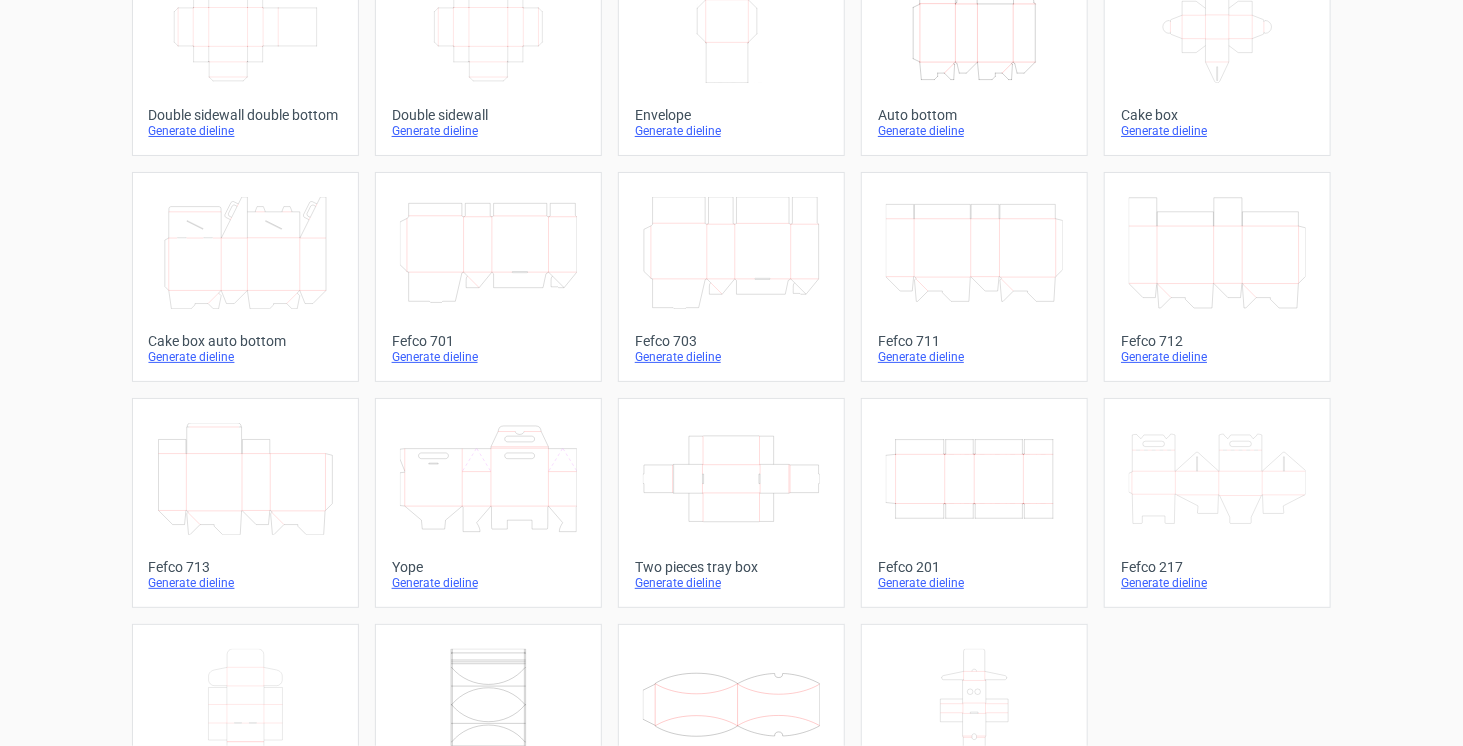 click on "Width
Depth
Height" 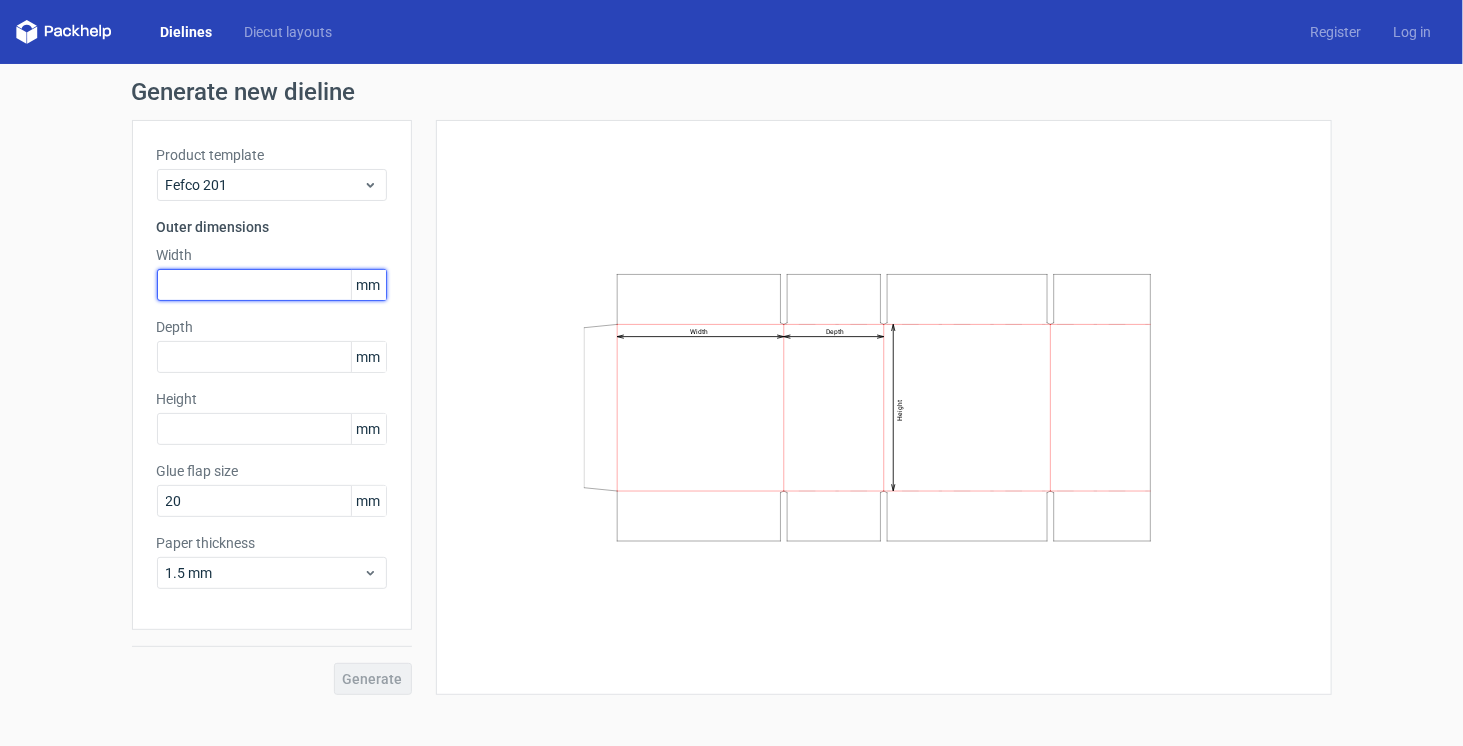 click at bounding box center (272, 285) 